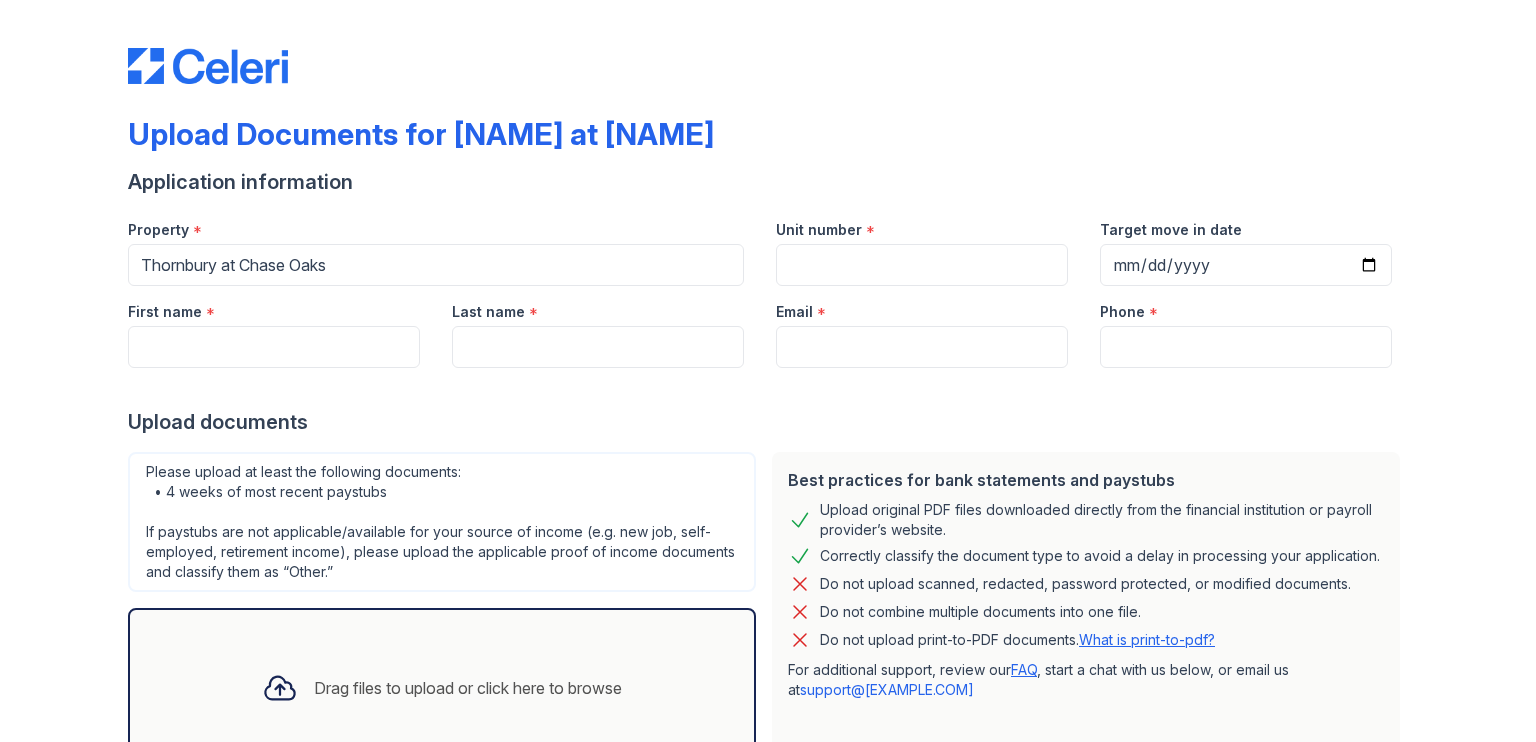 scroll, scrollTop: 0, scrollLeft: 0, axis: both 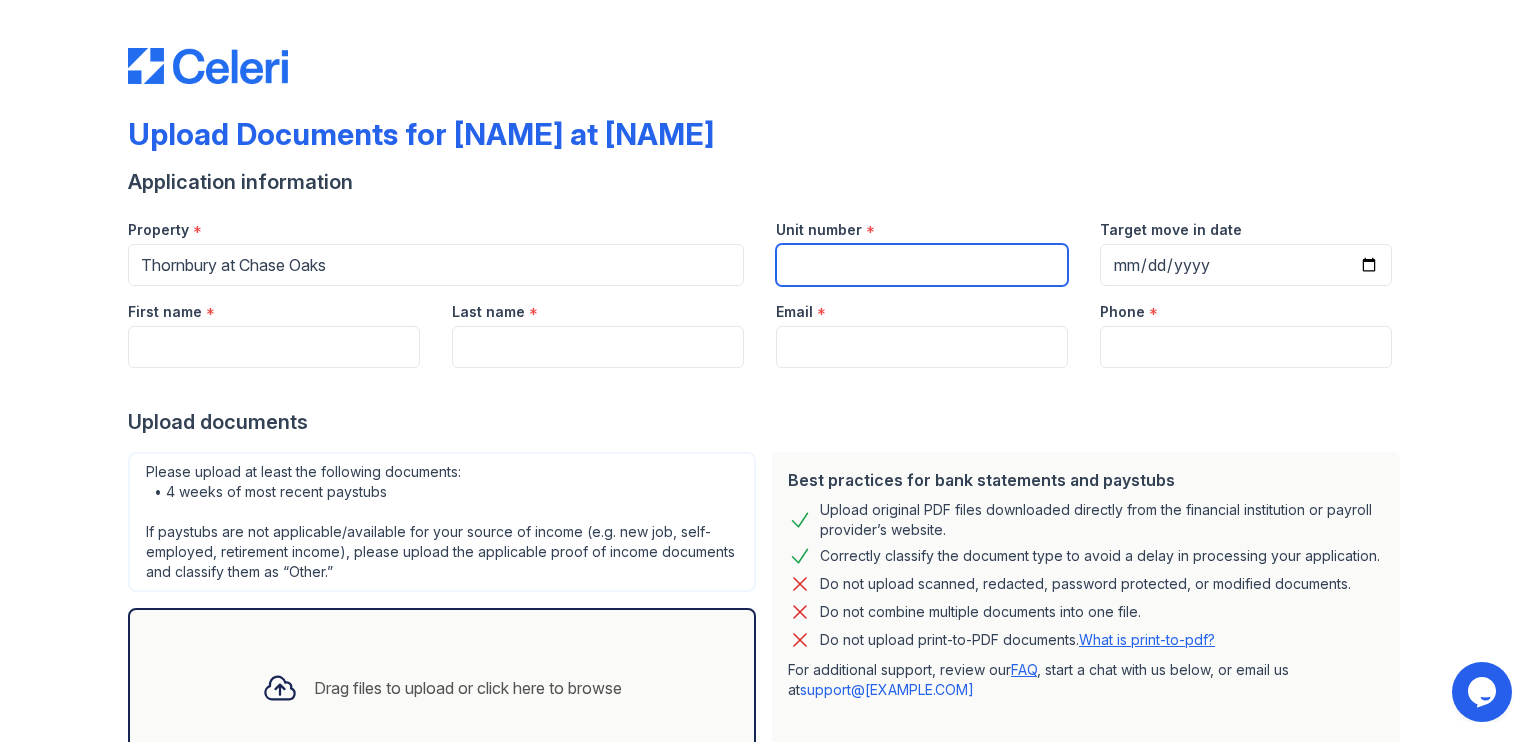 click on "Unit number" at bounding box center [922, 265] 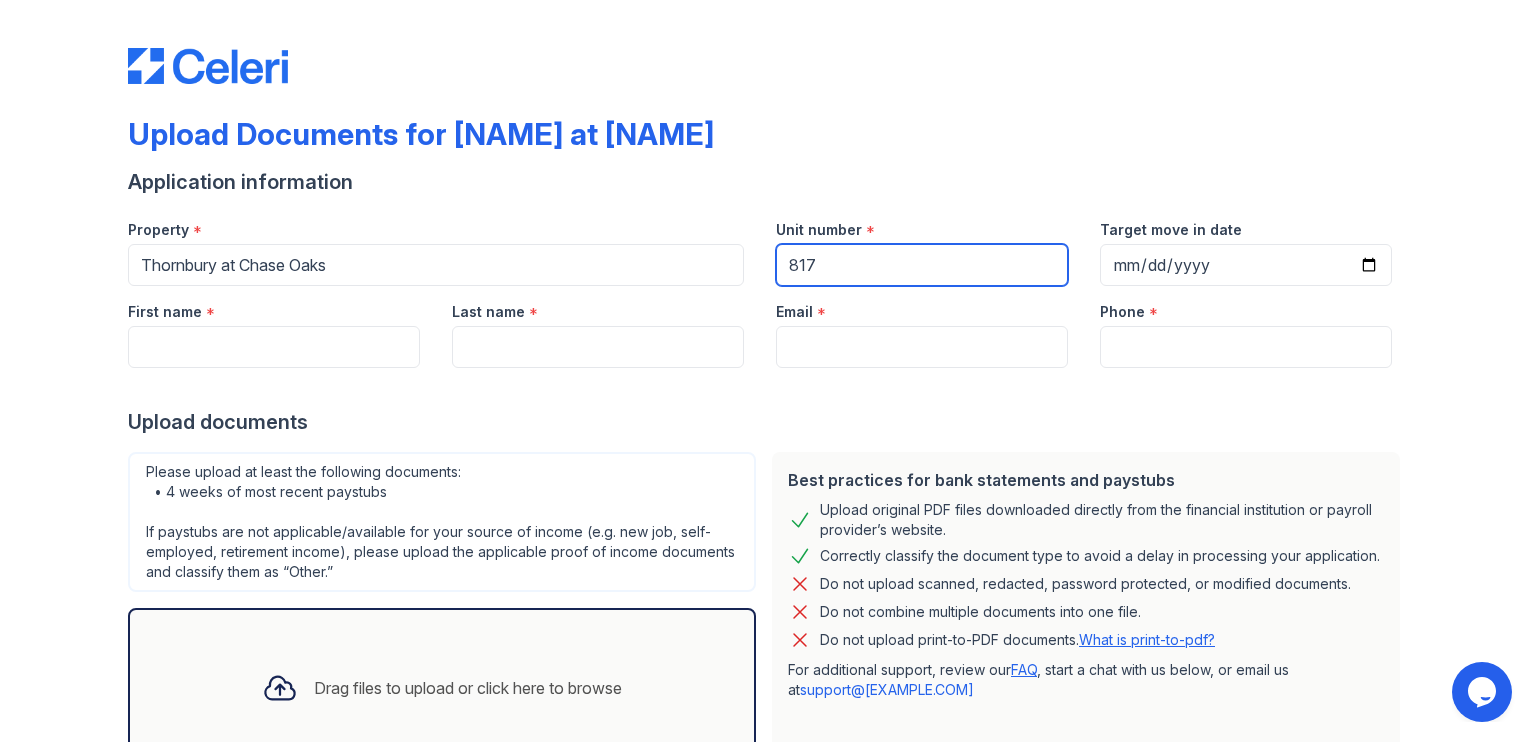 type on "817" 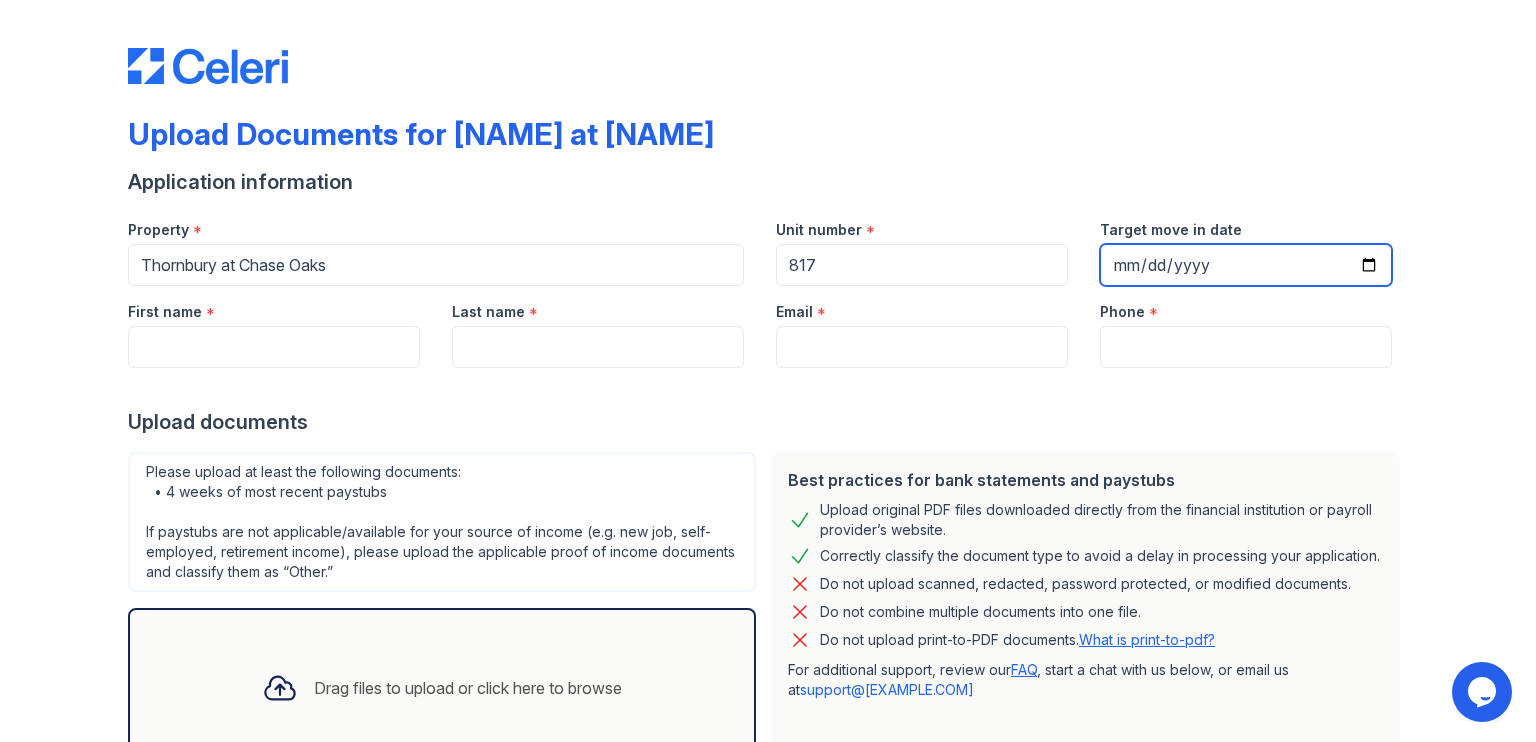 click on "Target move in date" at bounding box center [1246, 265] 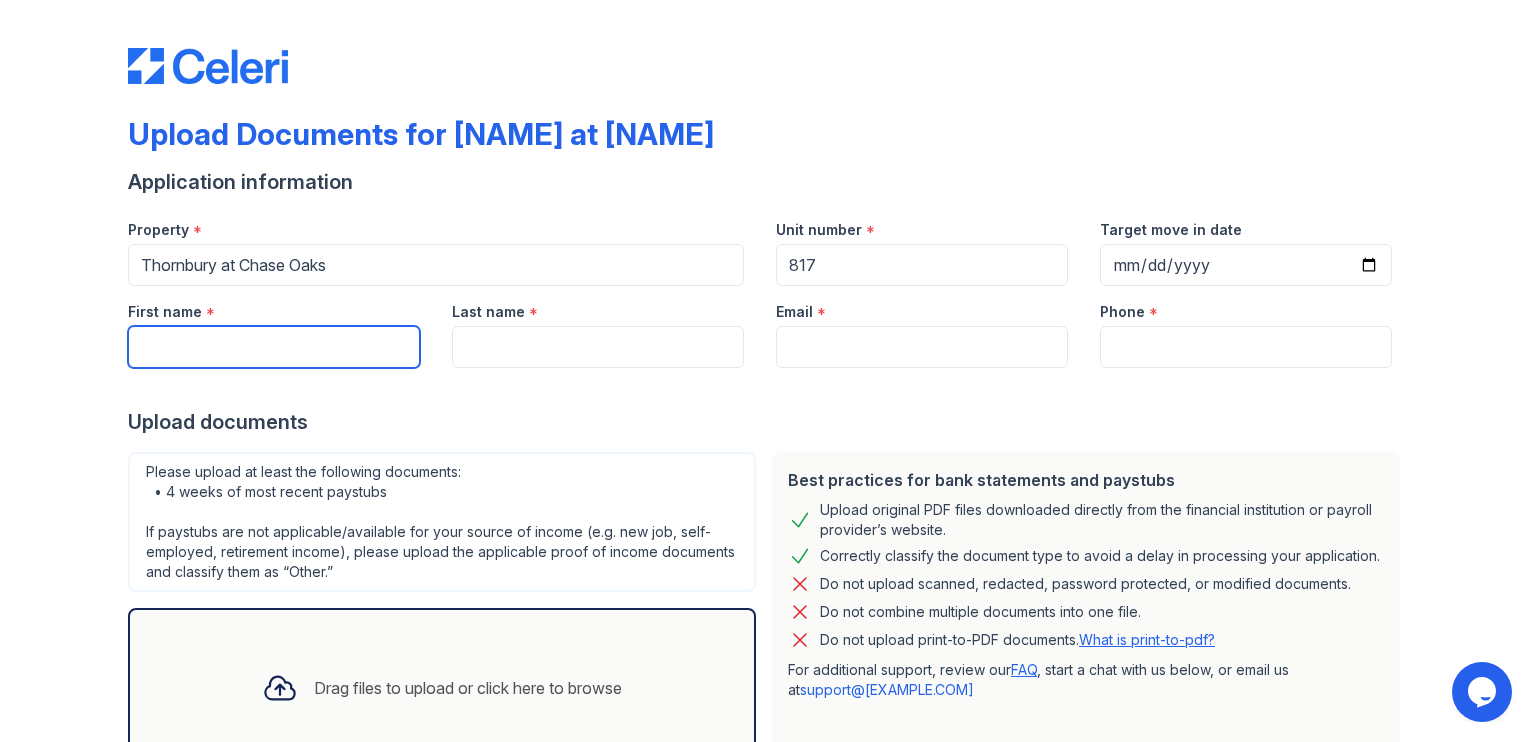 click on "First name" at bounding box center (274, 347) 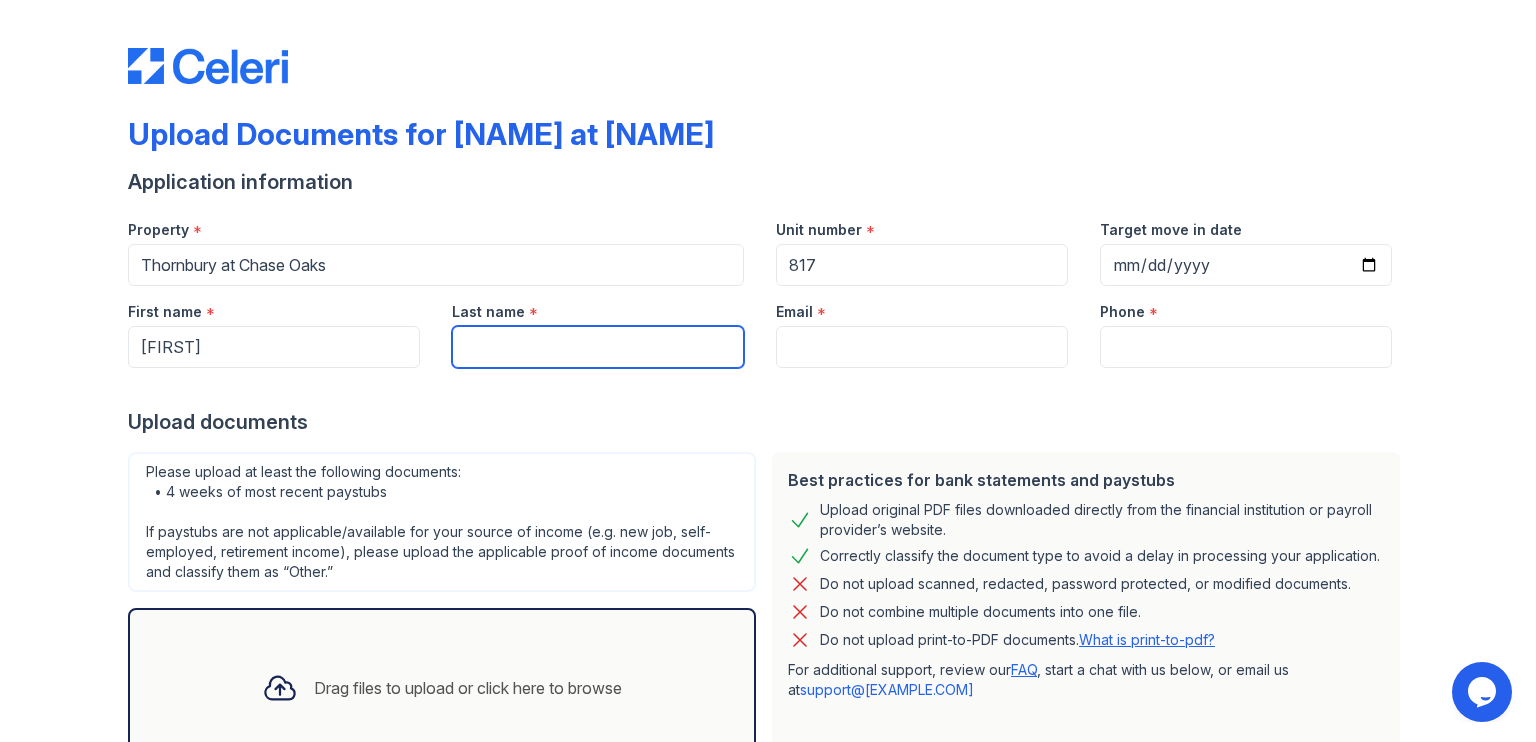 type on "[LAST]" 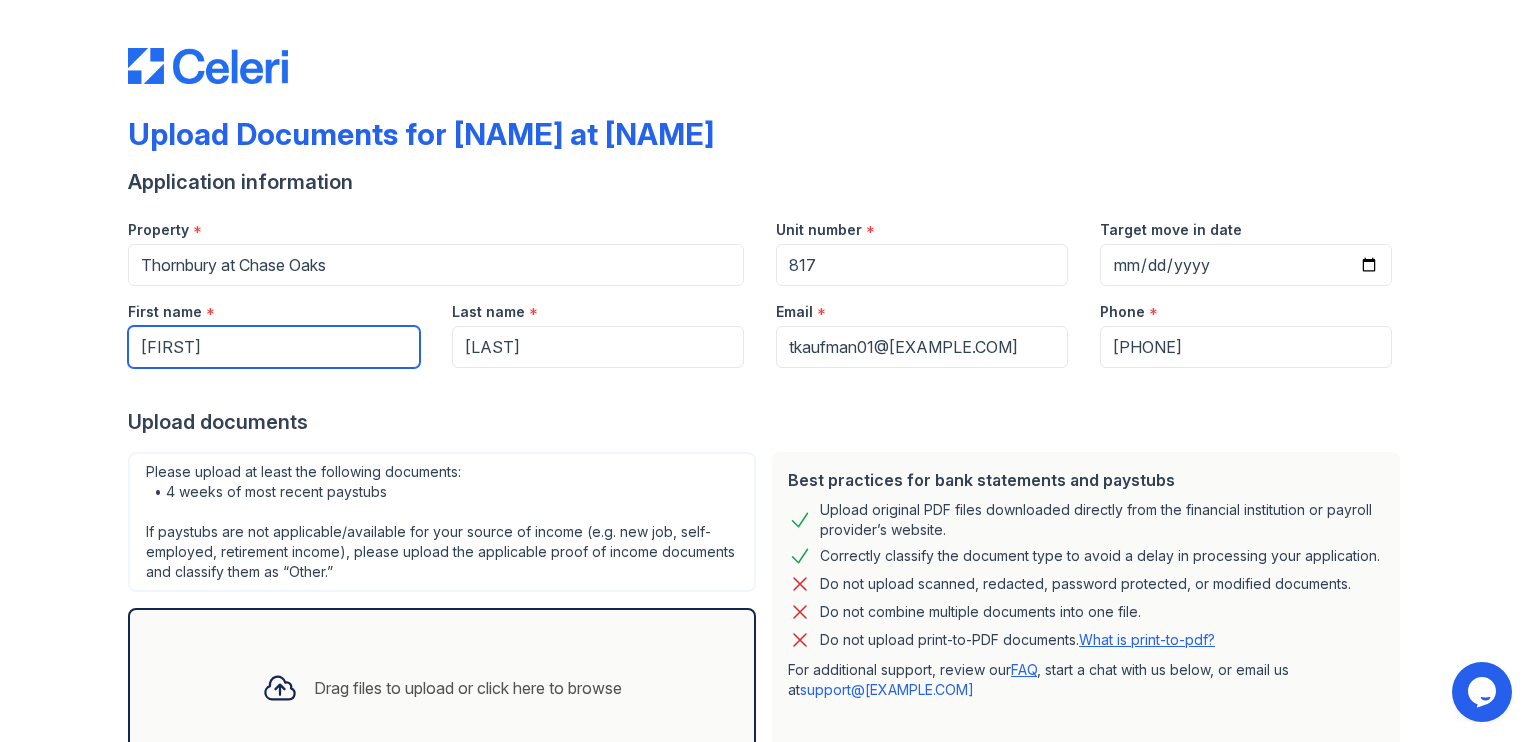 scroll, scrollTop: 148, scrollLeft: 0, axis: vertical 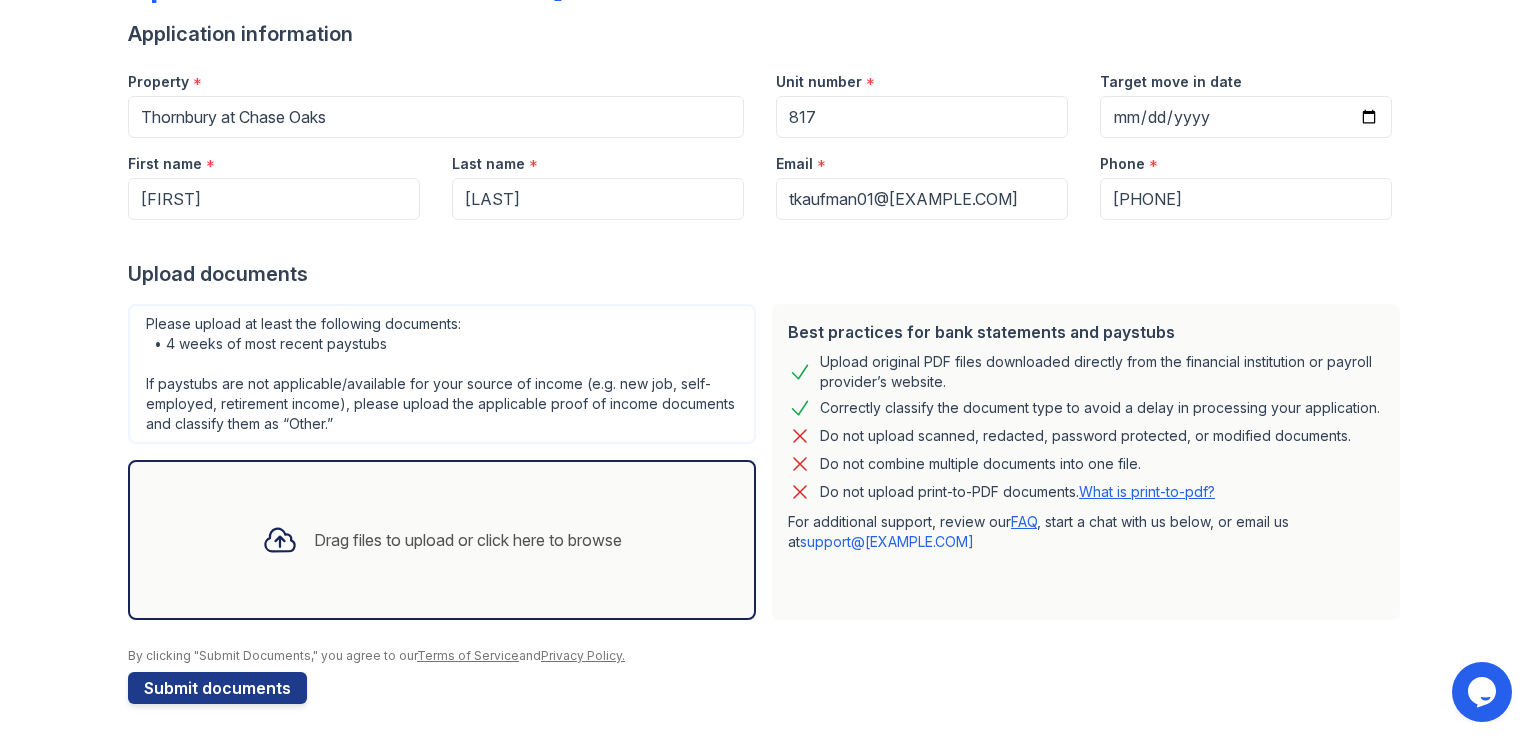 click on "Drag files to upload or click here to browse" at bounding box center [468, 540] 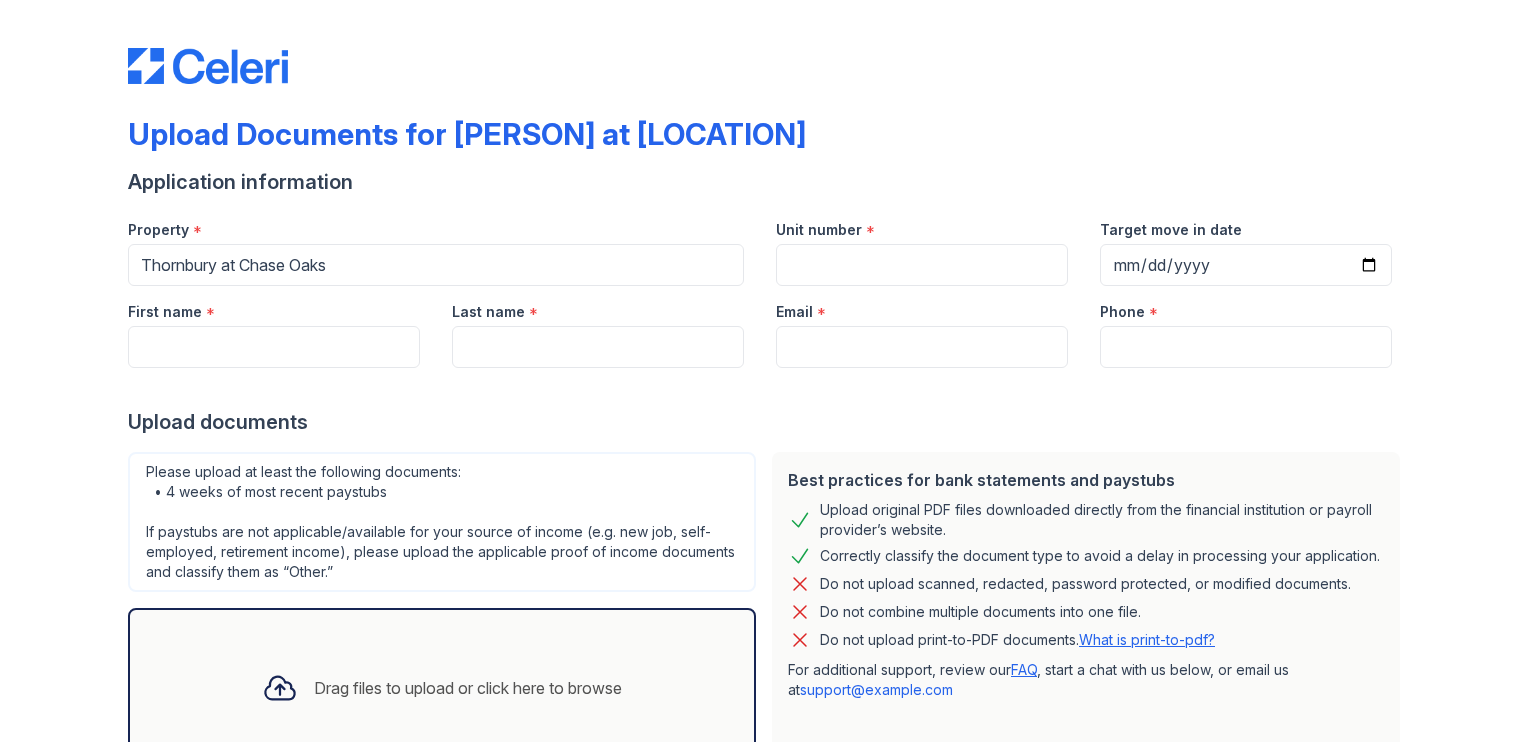 scroll, scrollTop: 0, scrollLeft: 0, axis: both 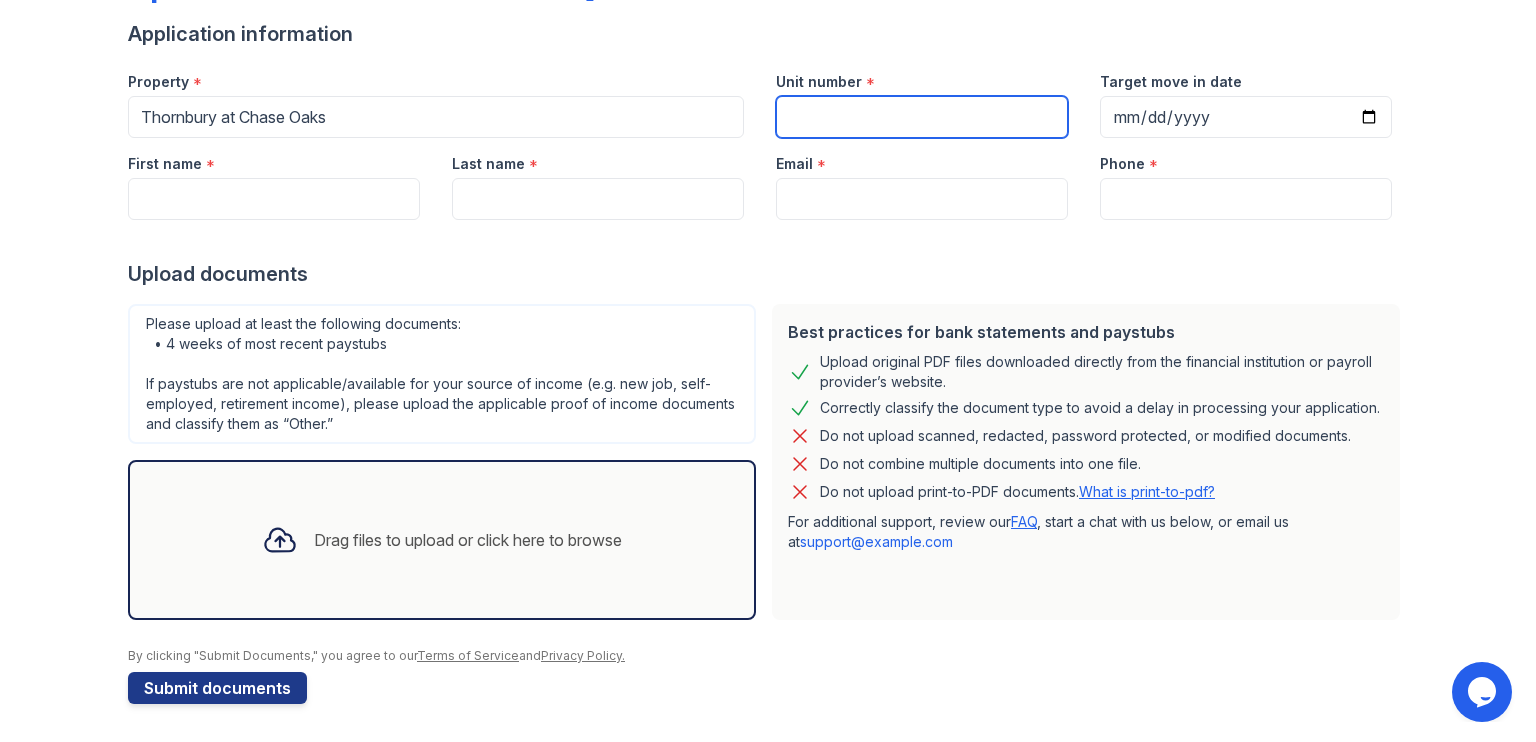 click on "Unit number" at bounding box center [922, 117] 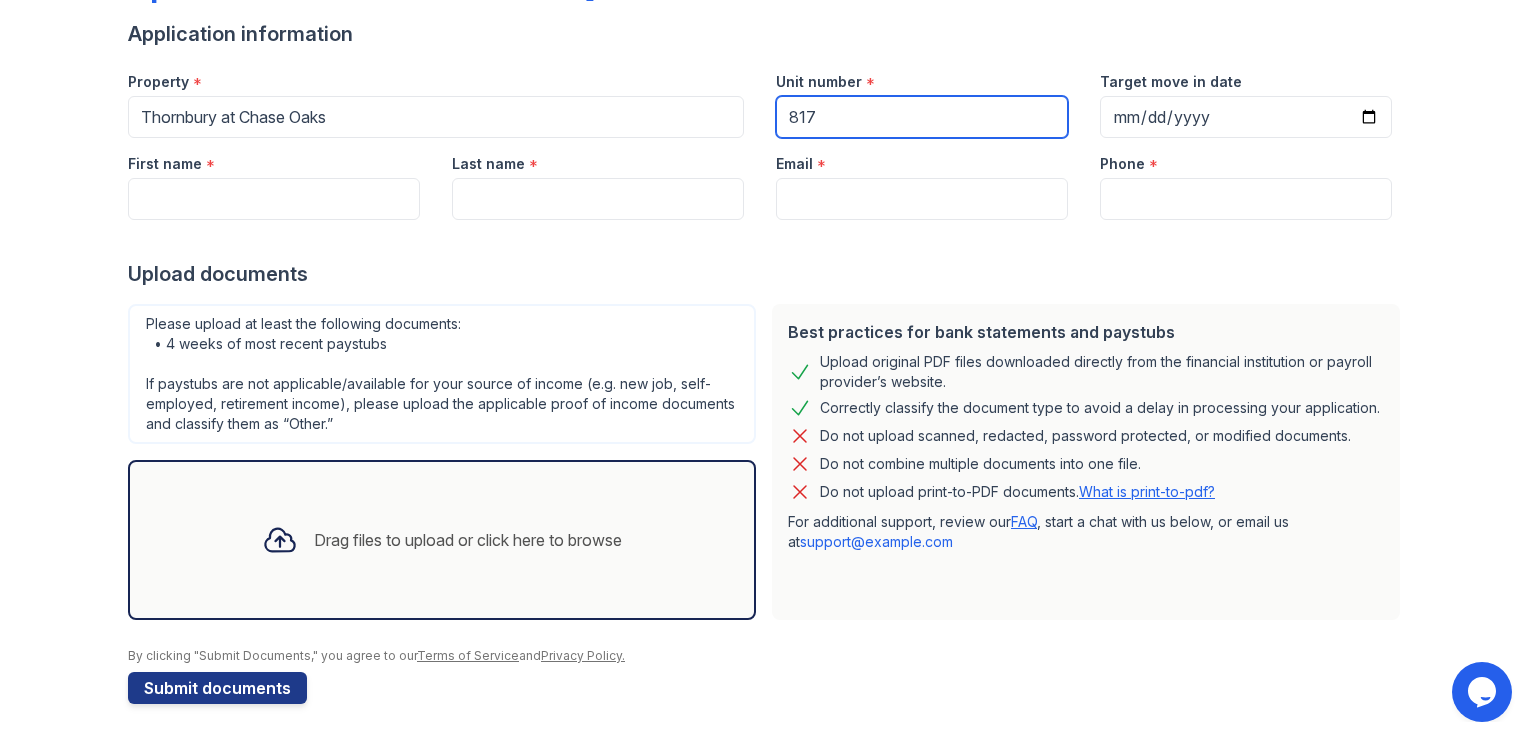 type on "817" 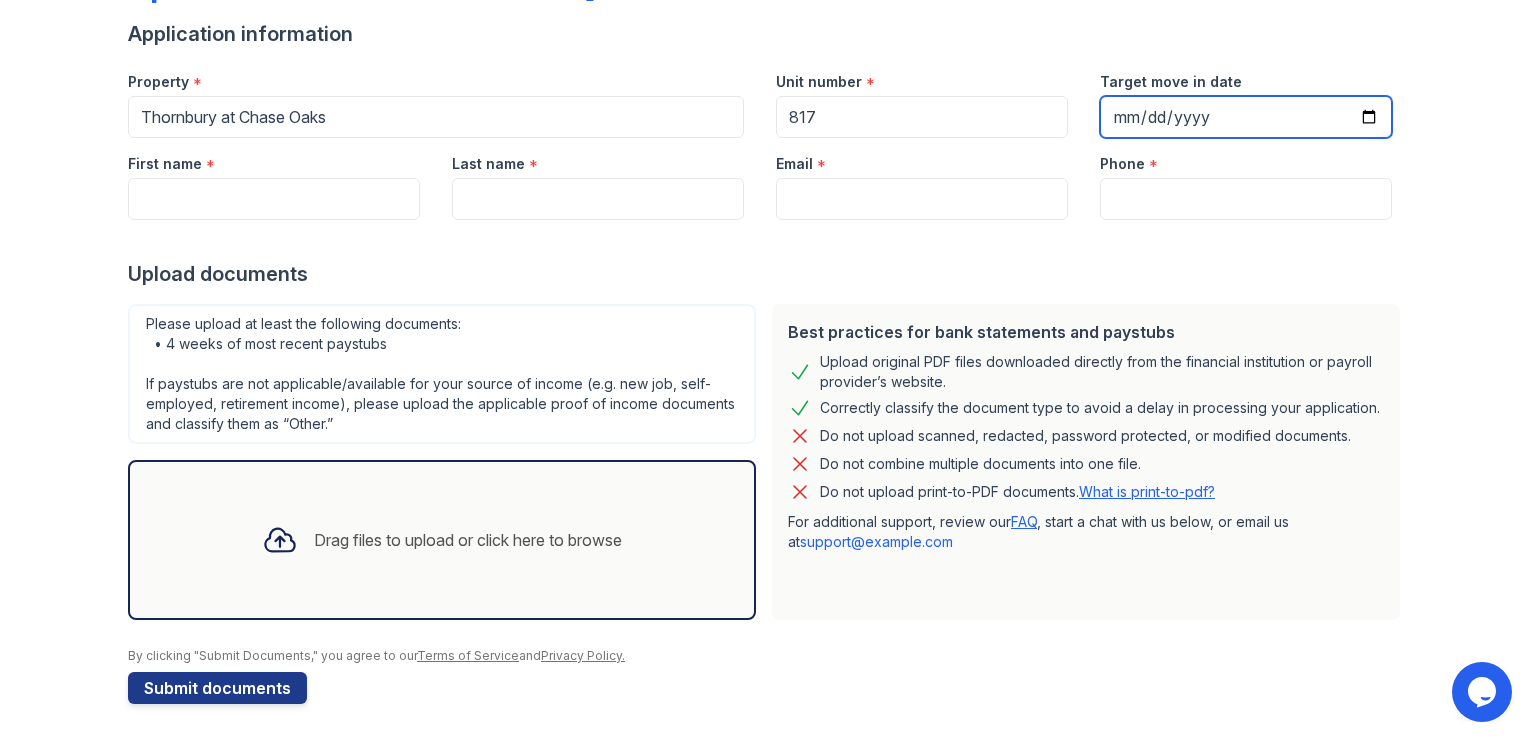 click on "Target move in date" at bounding box center (1246, 117) 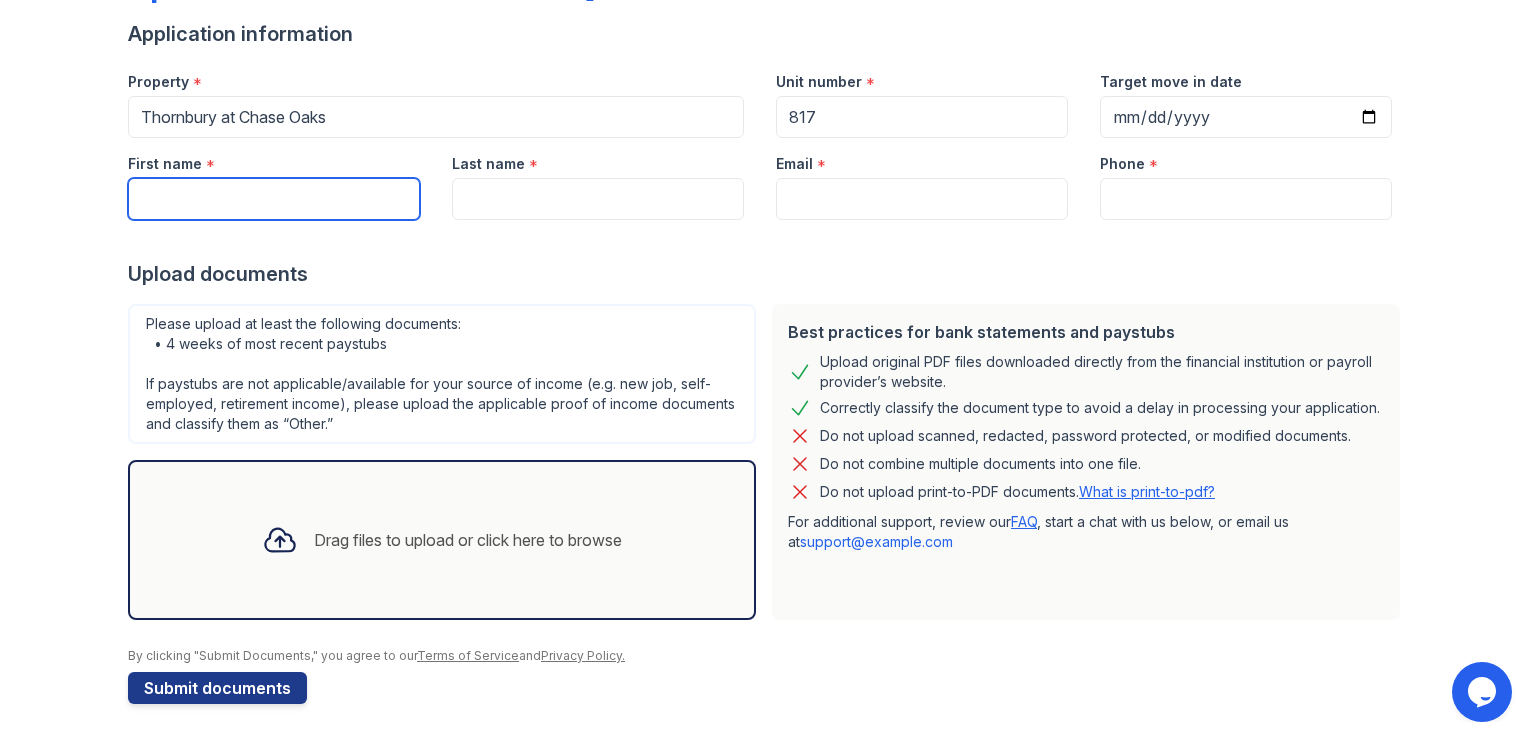 click on "First name" at bounding box center [274, 199] 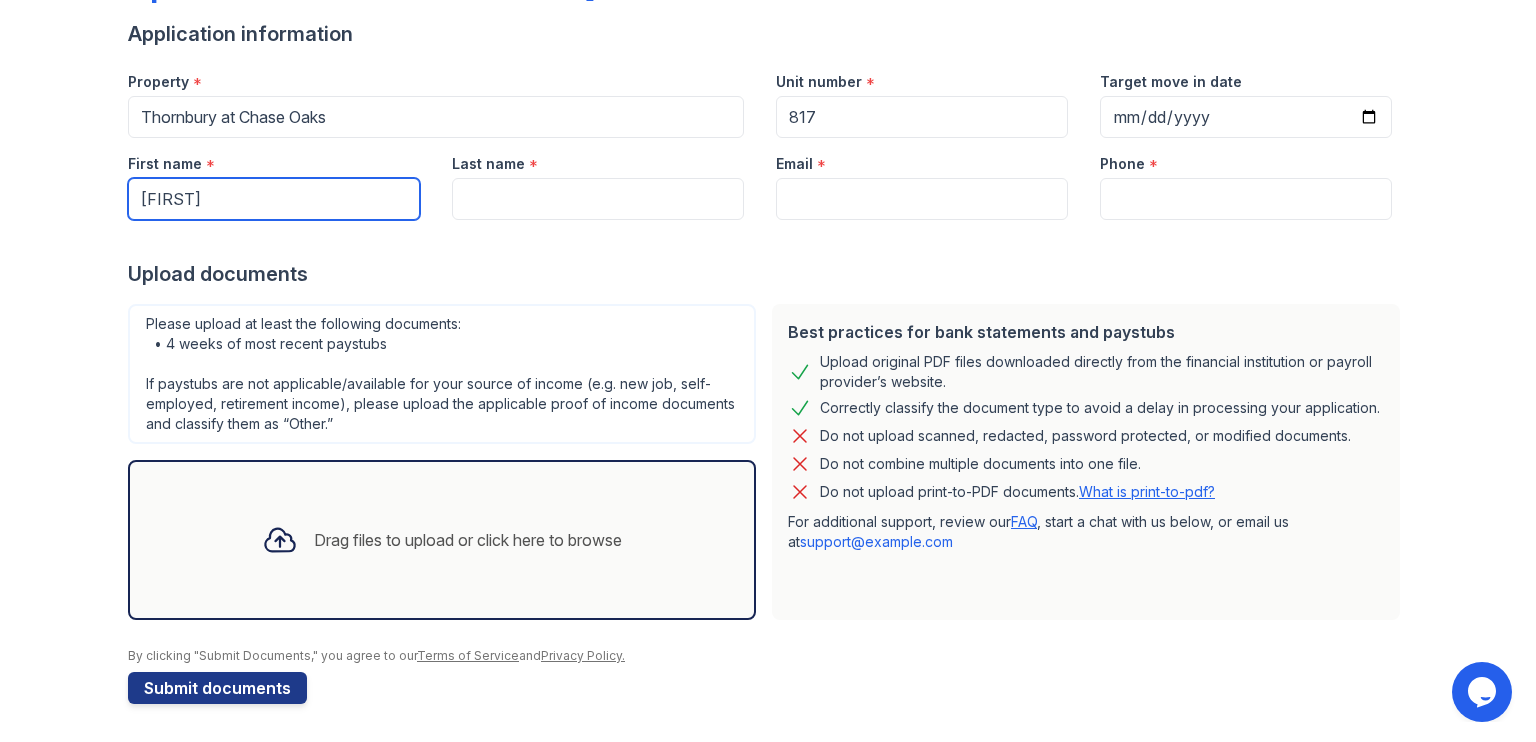 type on "[LAST]" 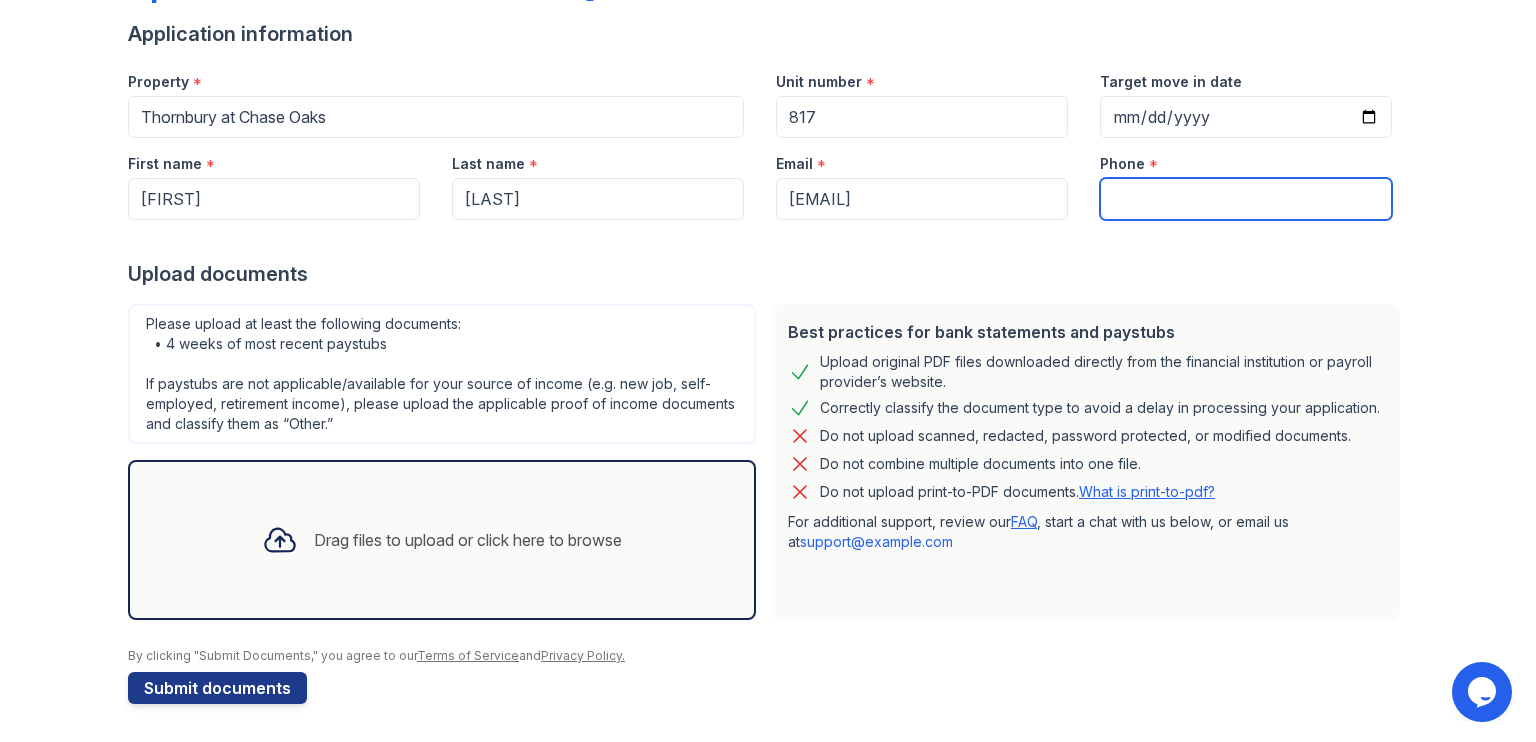 type on "[PHONE]" 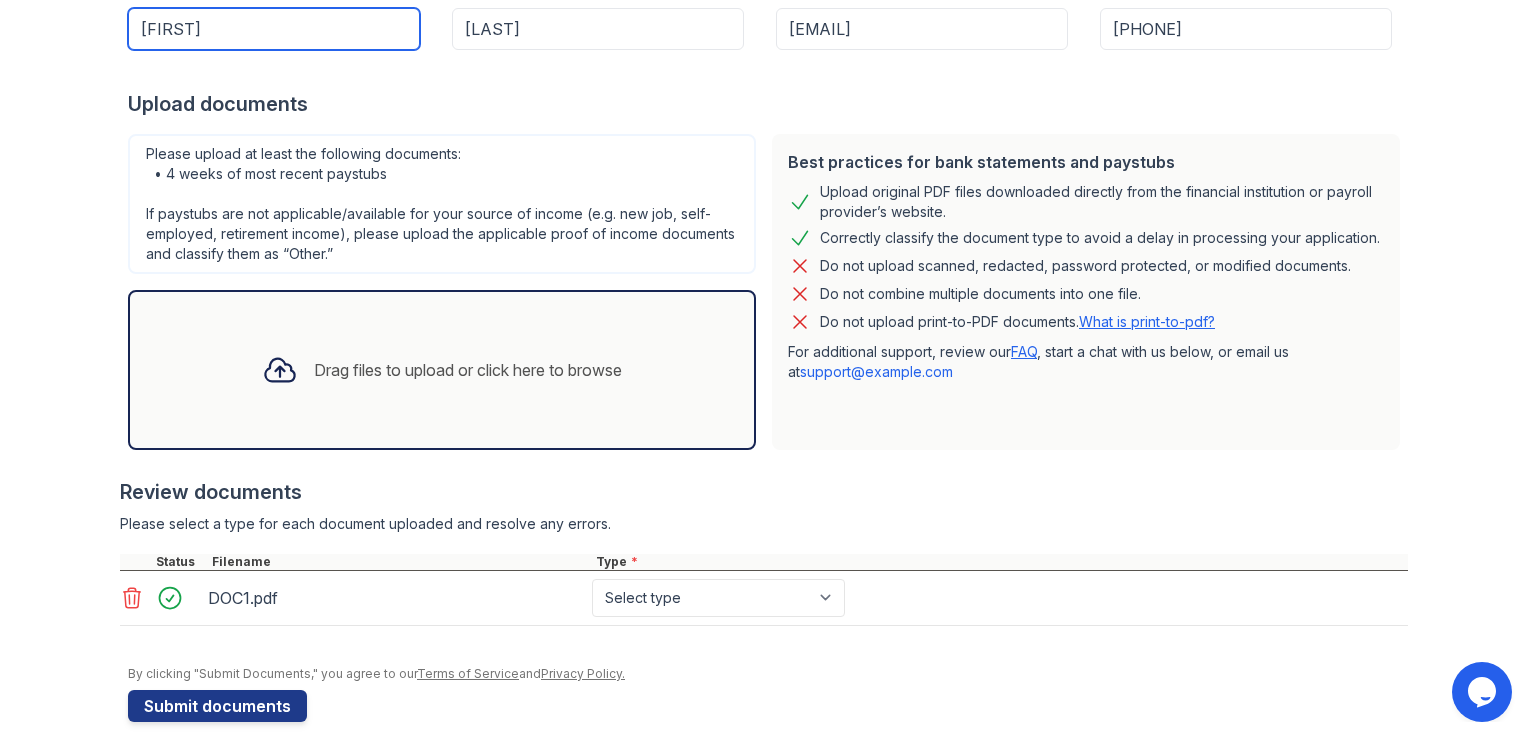 scroll, scrollTop: 335, scrollLeft: 0, axis: vertical 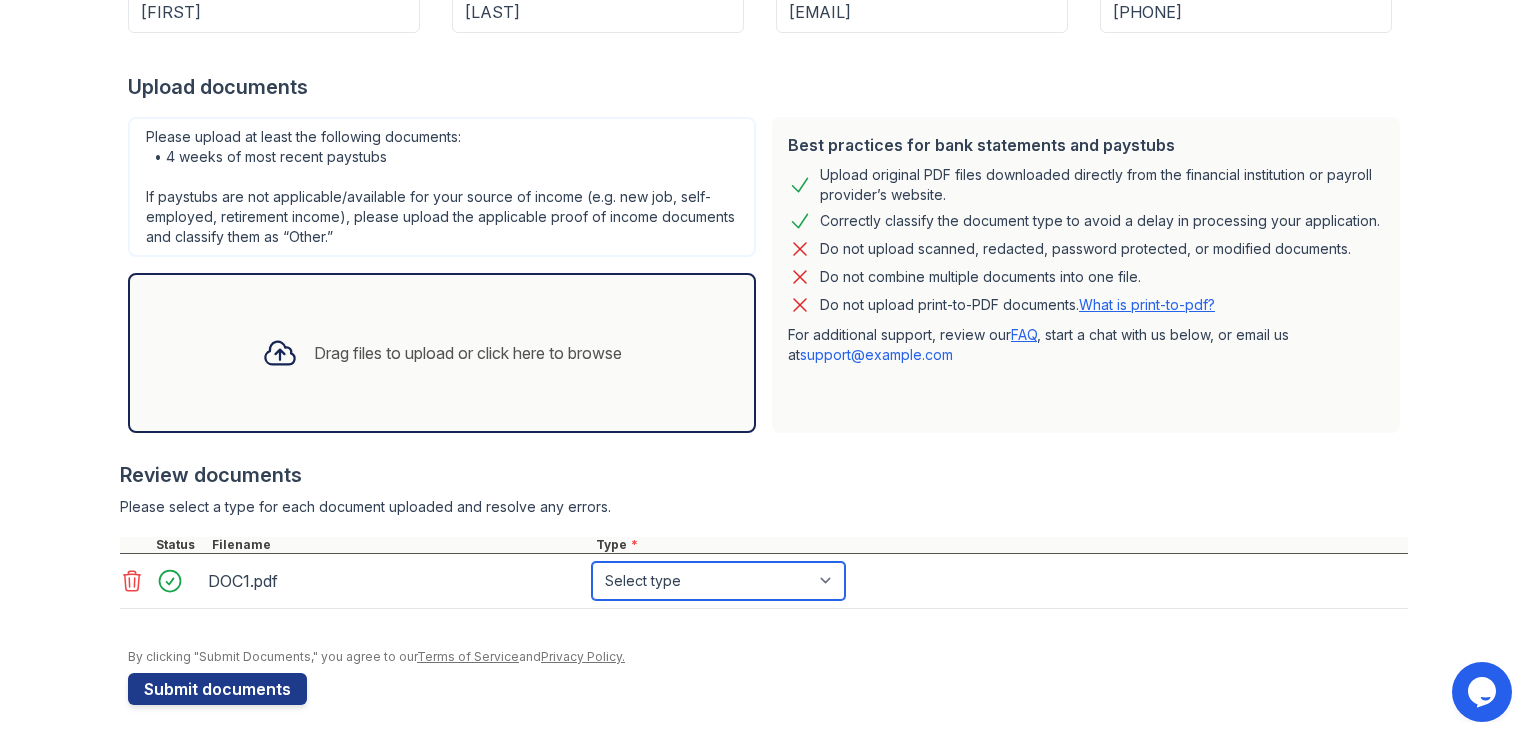 click on "Select type
Paystub
Bank Statement
Offer Letter
Tax Documents
Benefit Award Letter
Investment Account Statement
Other" at bounding box center [718, 581] 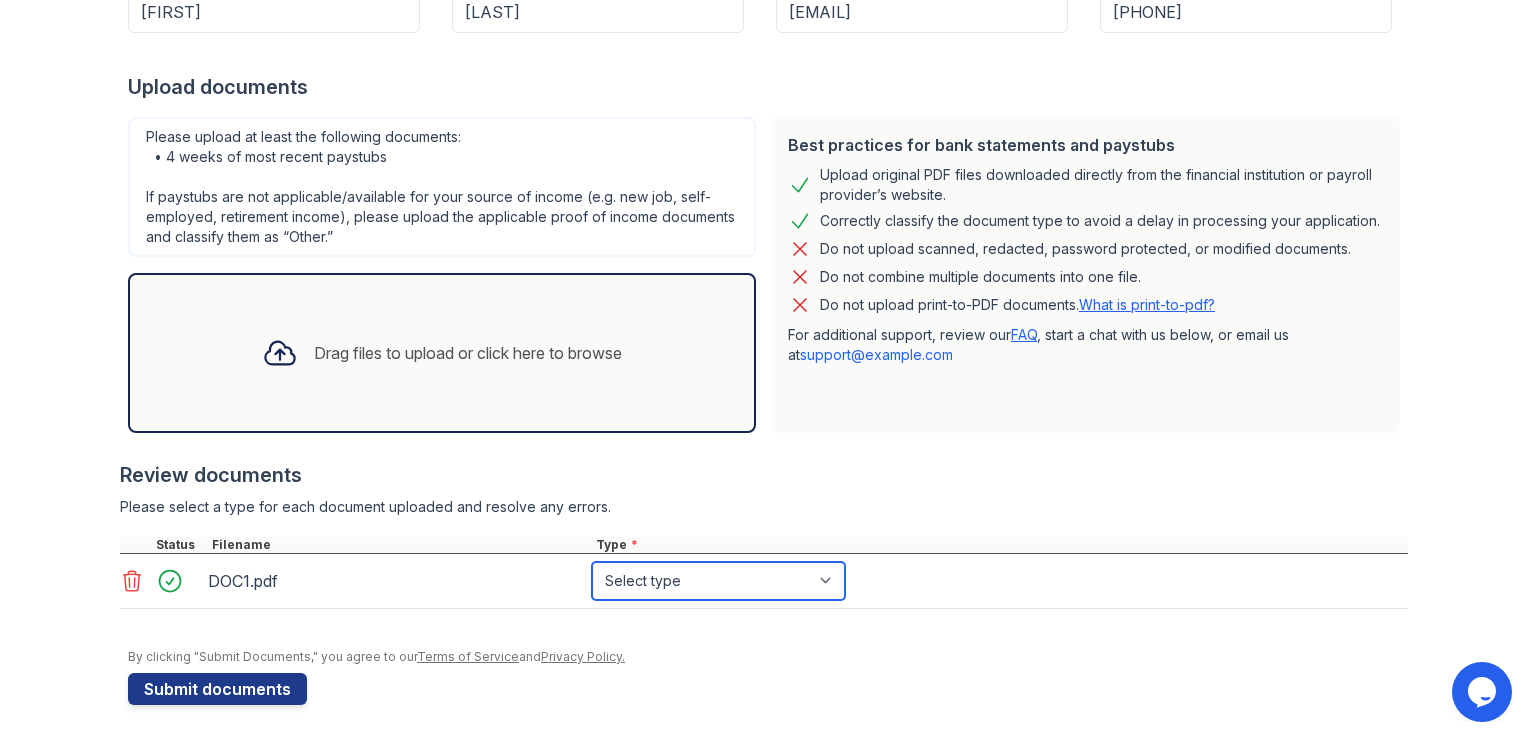 select on "other" 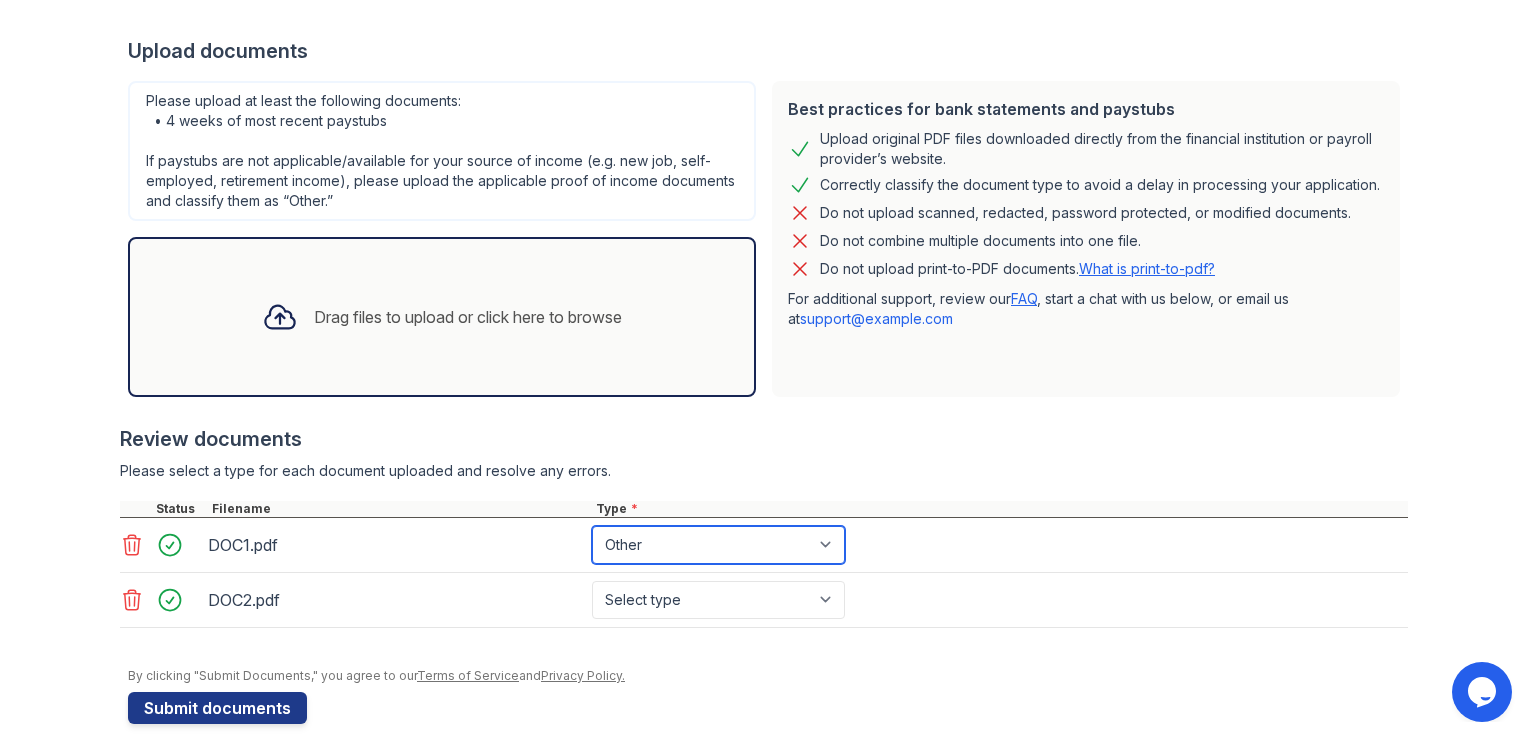 scroll, scrollTop: 389, scrollLeft: 0, axis: vertical 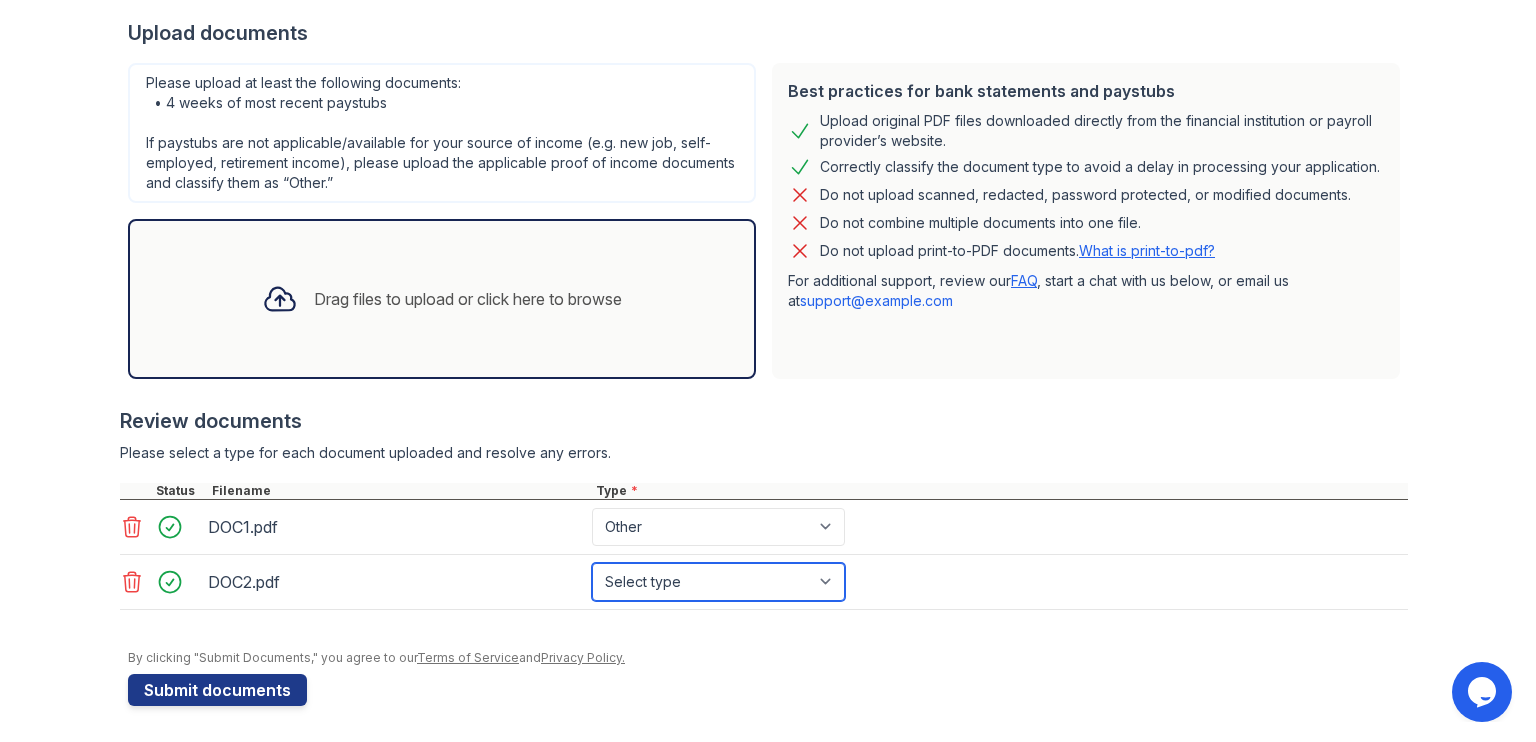 click on "Select type
Paystub
Bank Statement
Offer Letter
Tax Documents
Benefit Award Letter
Investment Account Statement
Other" at bounding box center (718, 582) 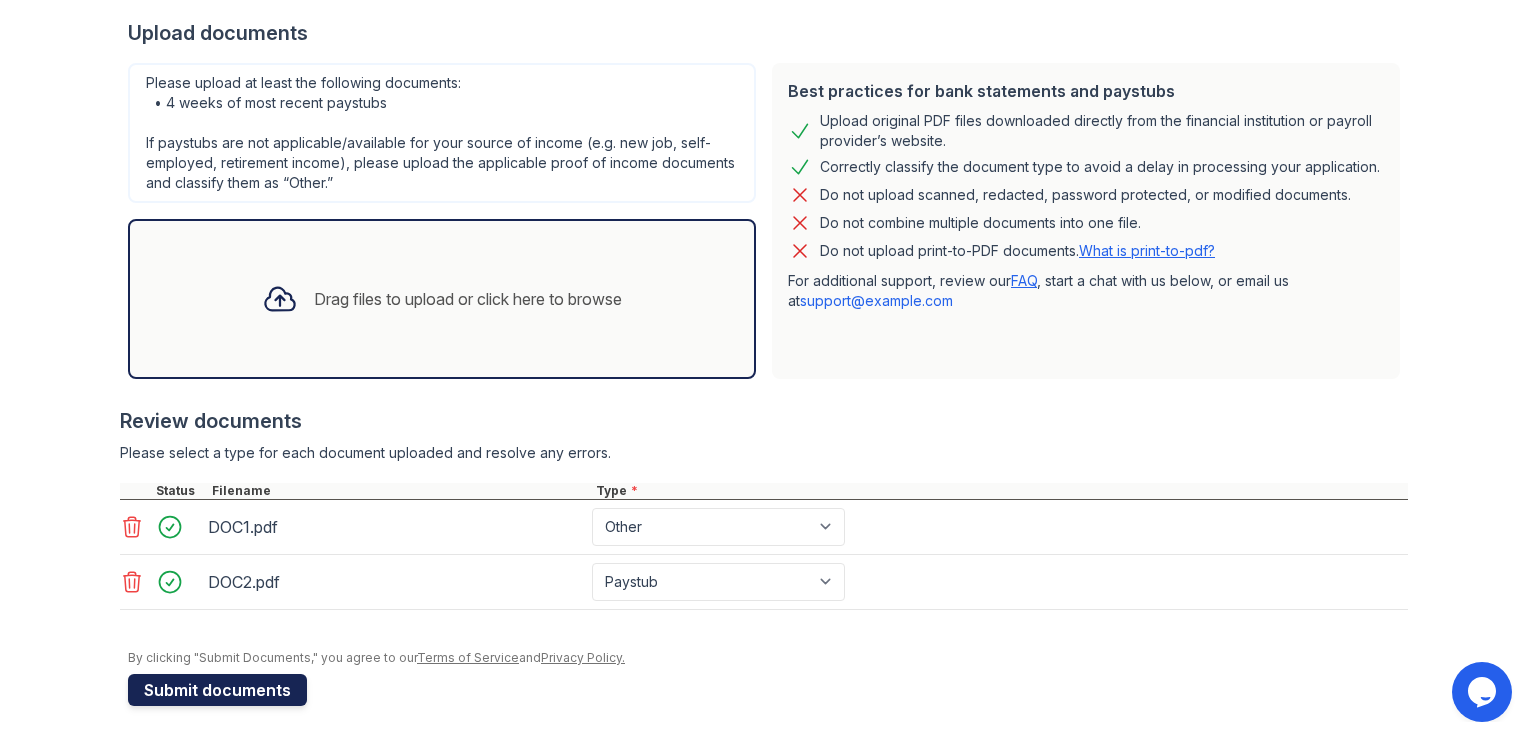 click on "Submit documents" at bounding box center [217, 690] 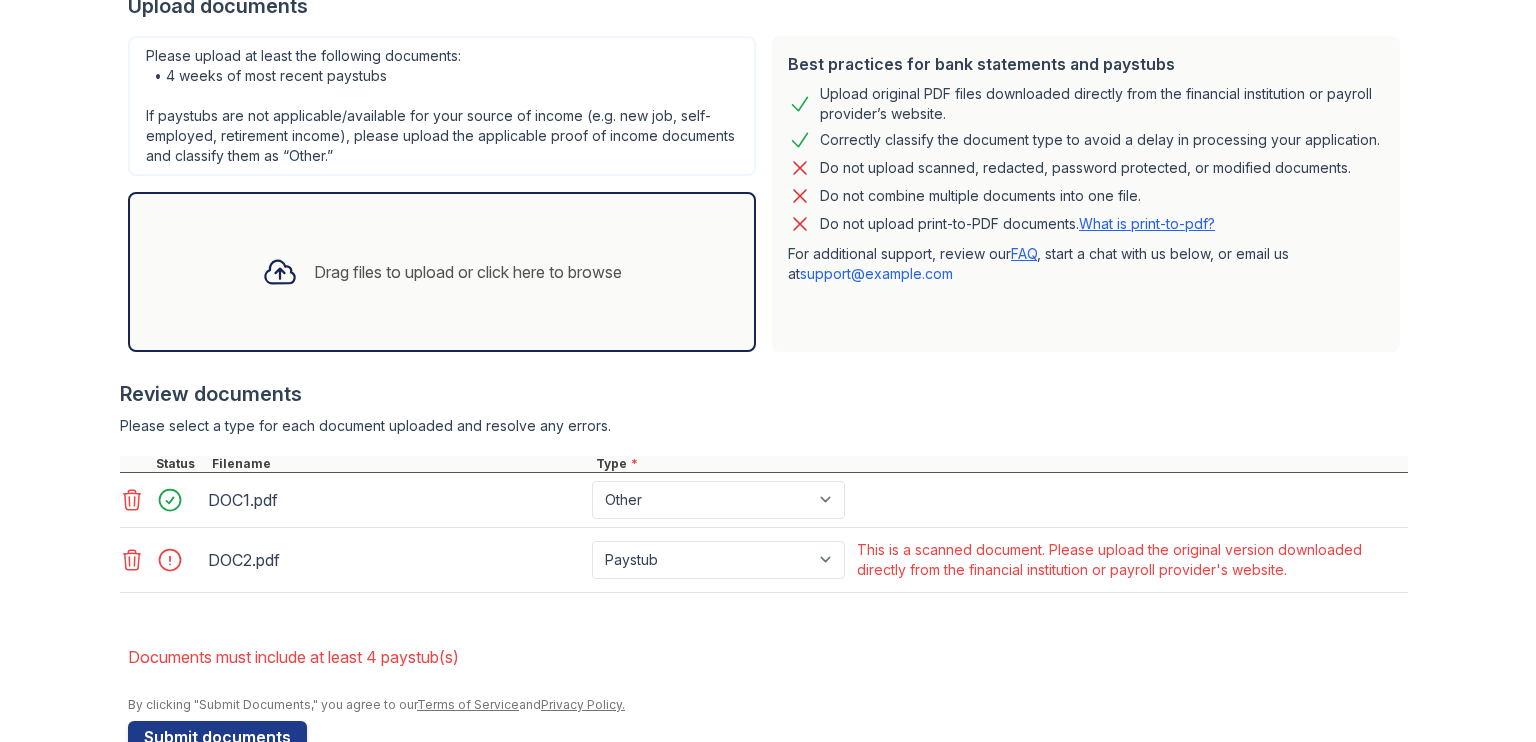 scroll, scrollTop: 520, scrollLeft: 0, axis: vertical 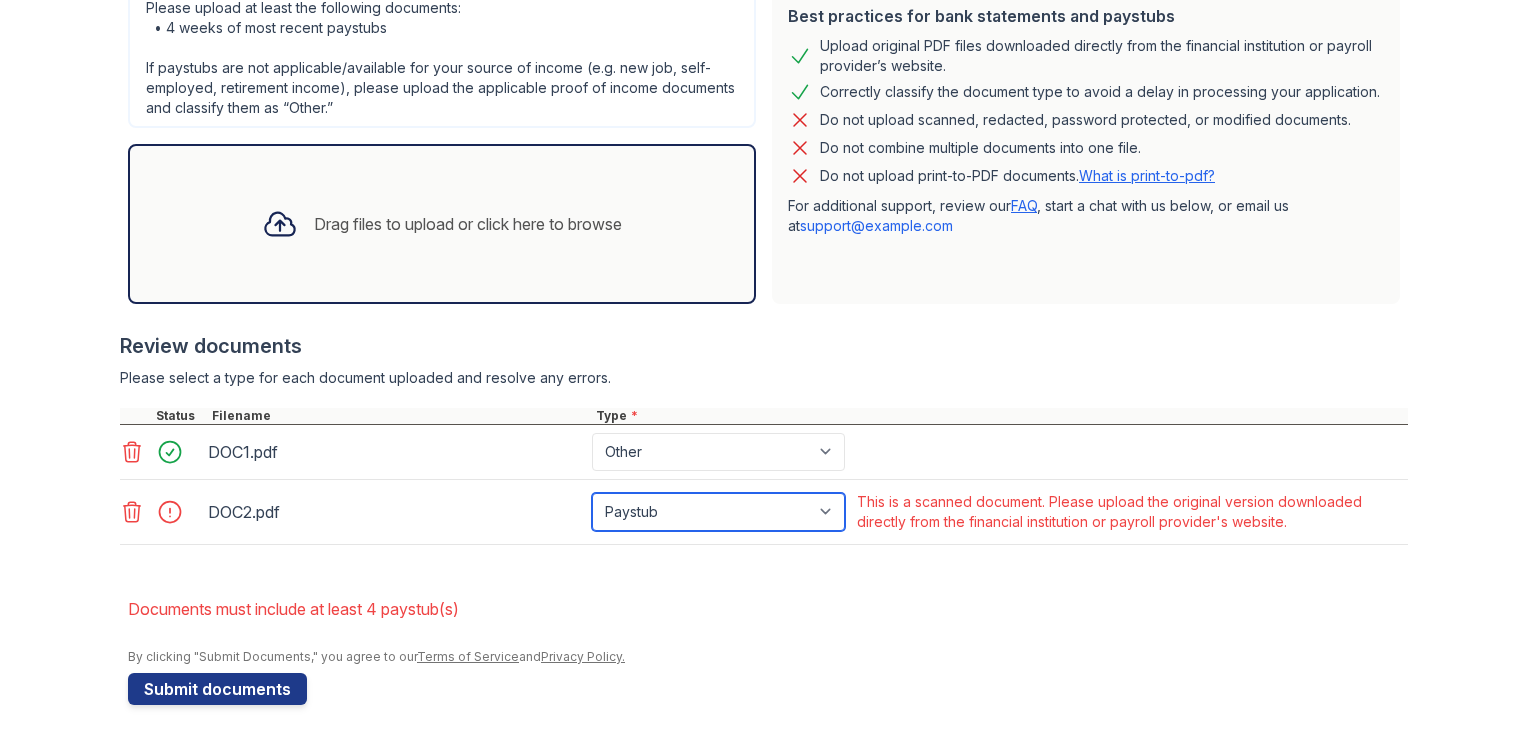 click on "Paystub
Bank Statement
Offer Letter
Tax Documents
Benefit Award Letter
Investment Account Statement
Other" at bounding box center (718, 512) 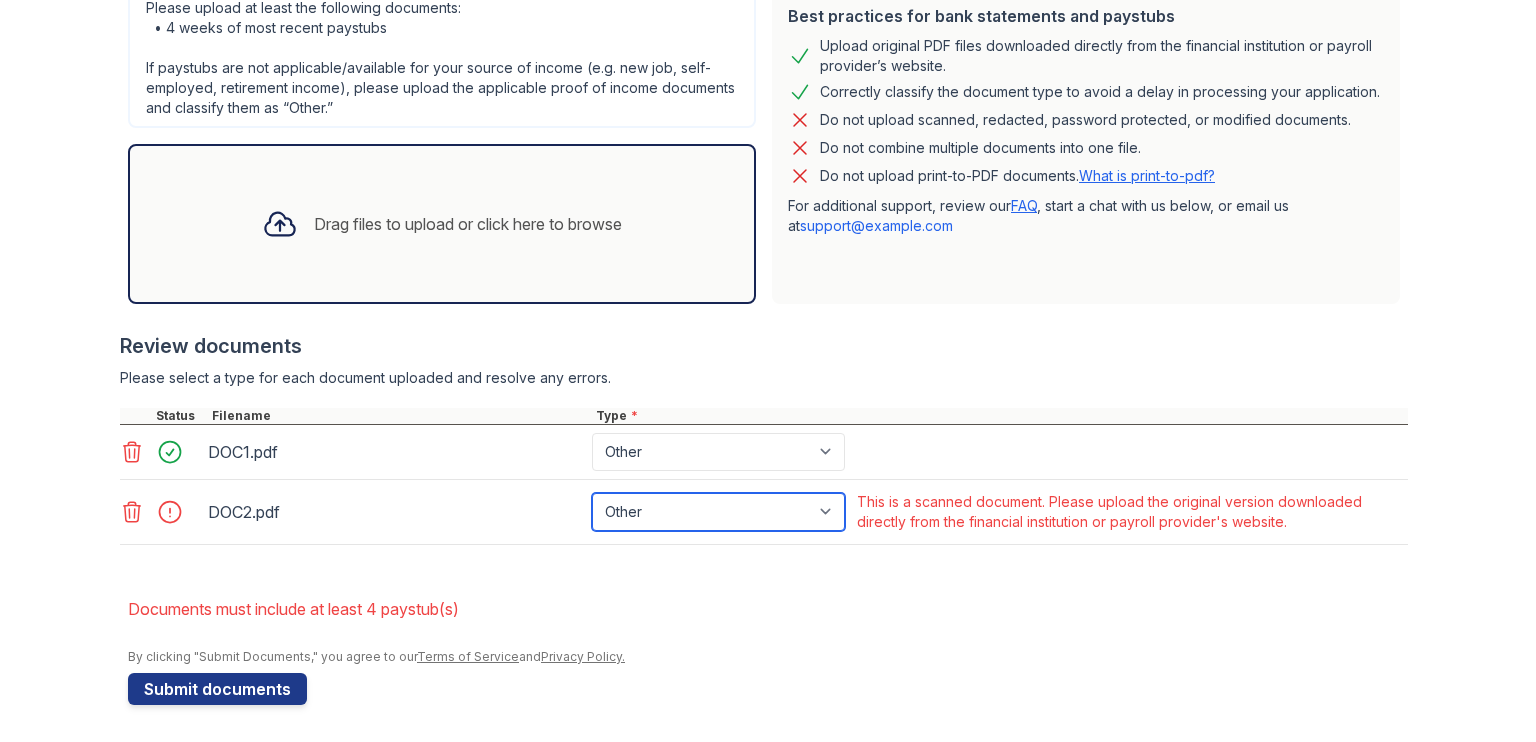 click on "Paystub
Bank Statement
Offer Letter
Tax Documents
Benefit Award Letter
Investment Account Statement
Other" at bounding box center (718, 512) 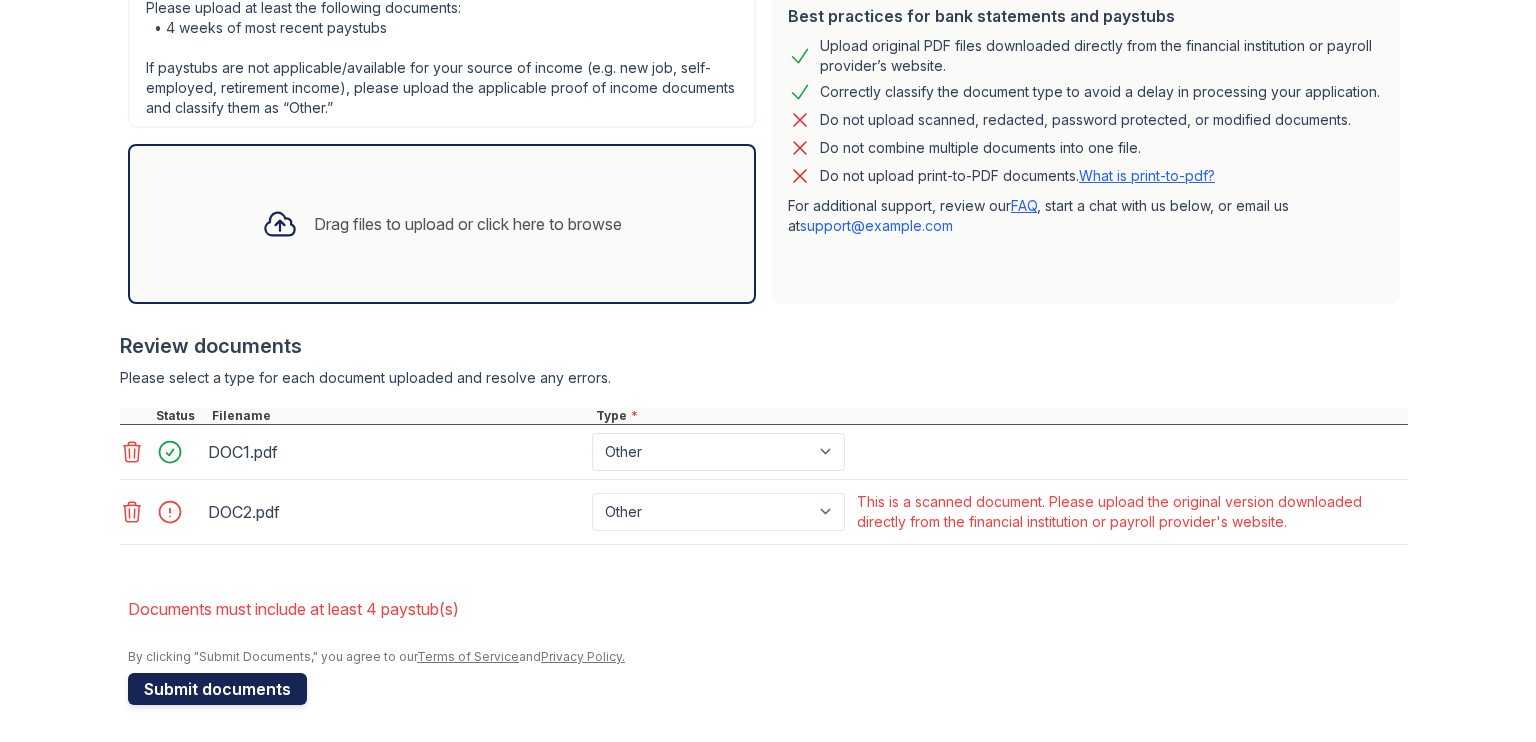 click on "Submit documents" at bounding box center (217, 689) 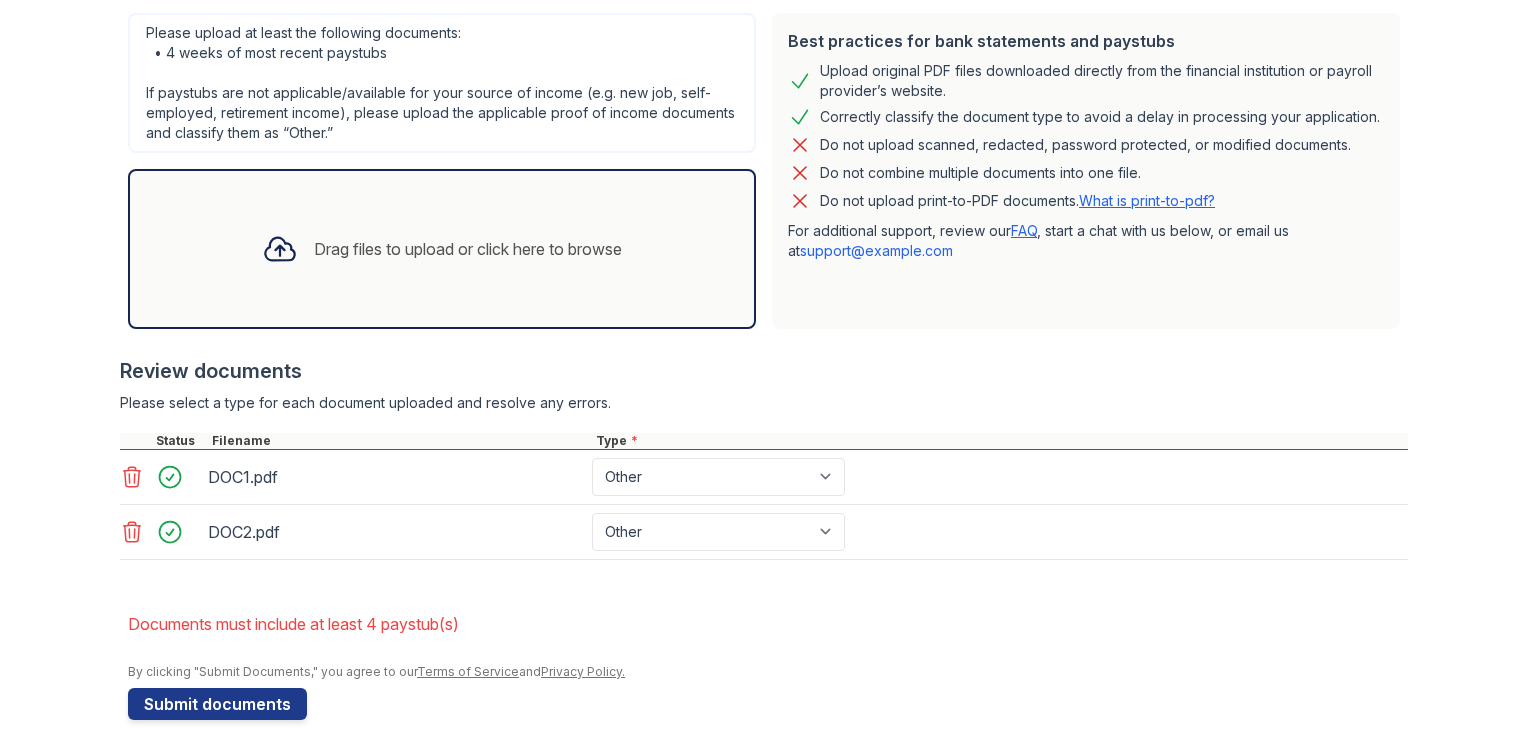 scroll, scrollTop: 509, scrollLeft: 0, axis: vertical 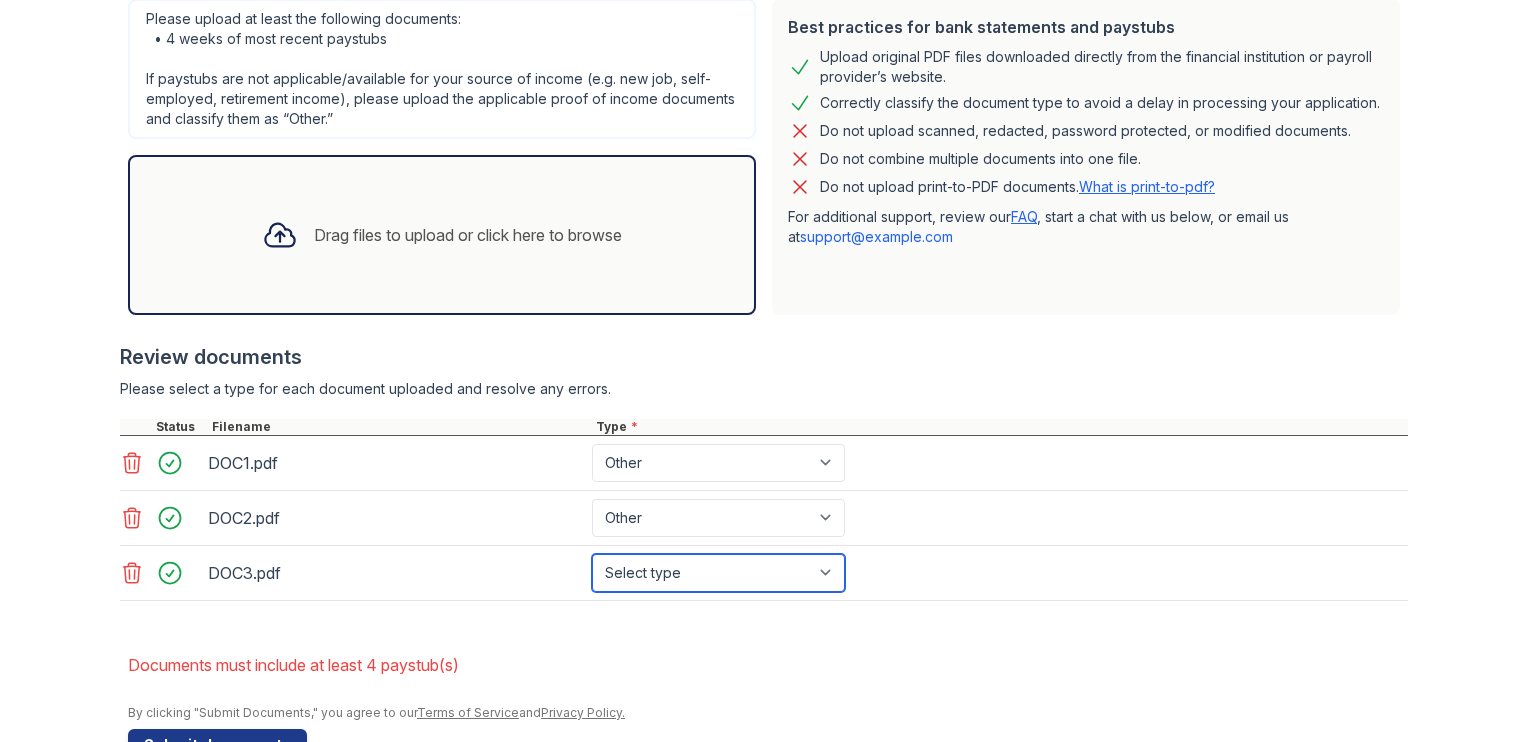 click on "Select type
Paystub
Bank Statement
Offer Letter
Tax Documents
Benefit Award Letter
Investment Account Statement
Other" at bounding box center [718, 573] 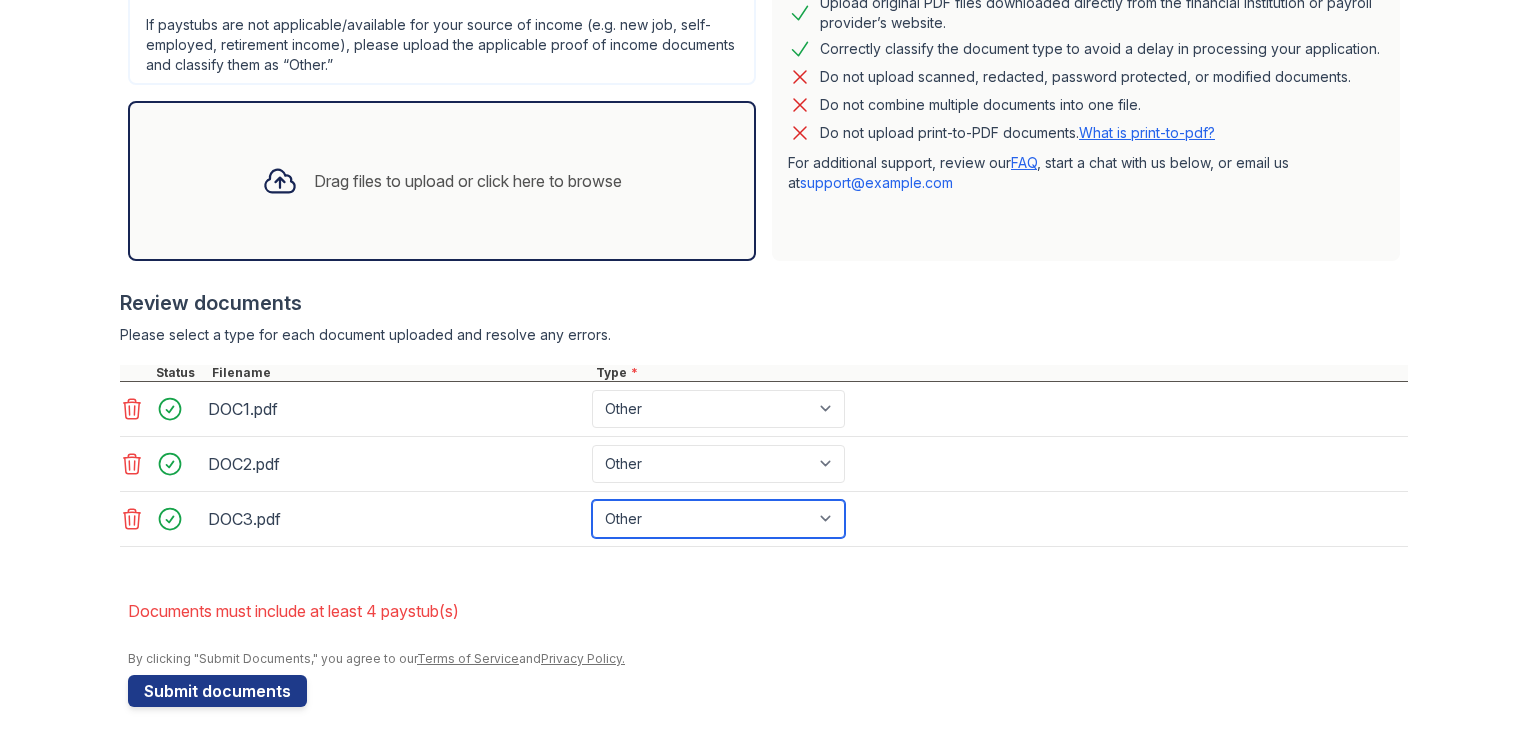 scroll, scrollTop: 564, scrollLeft: 0, axis: vertical 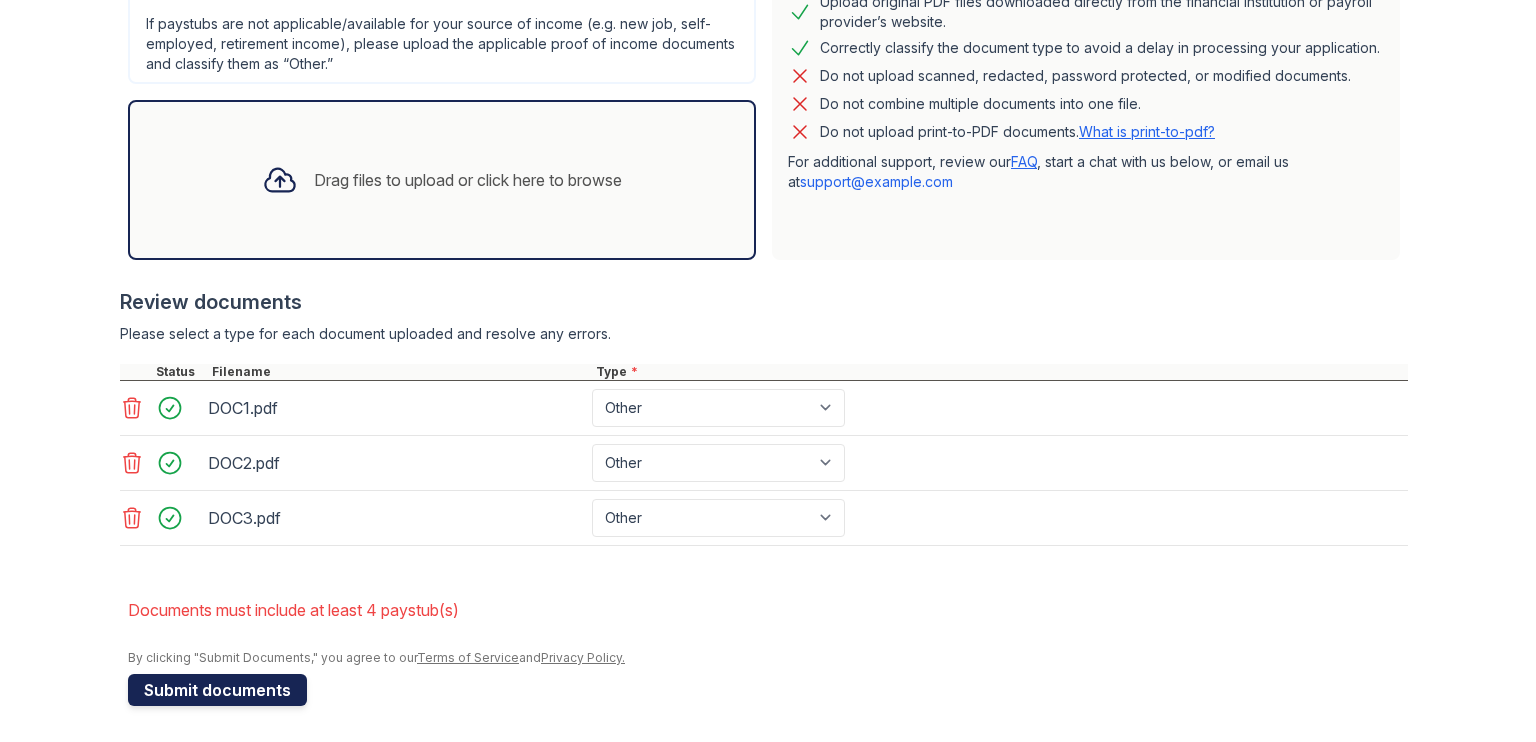 click on "Submit documents" at bounding box center (217, 690) 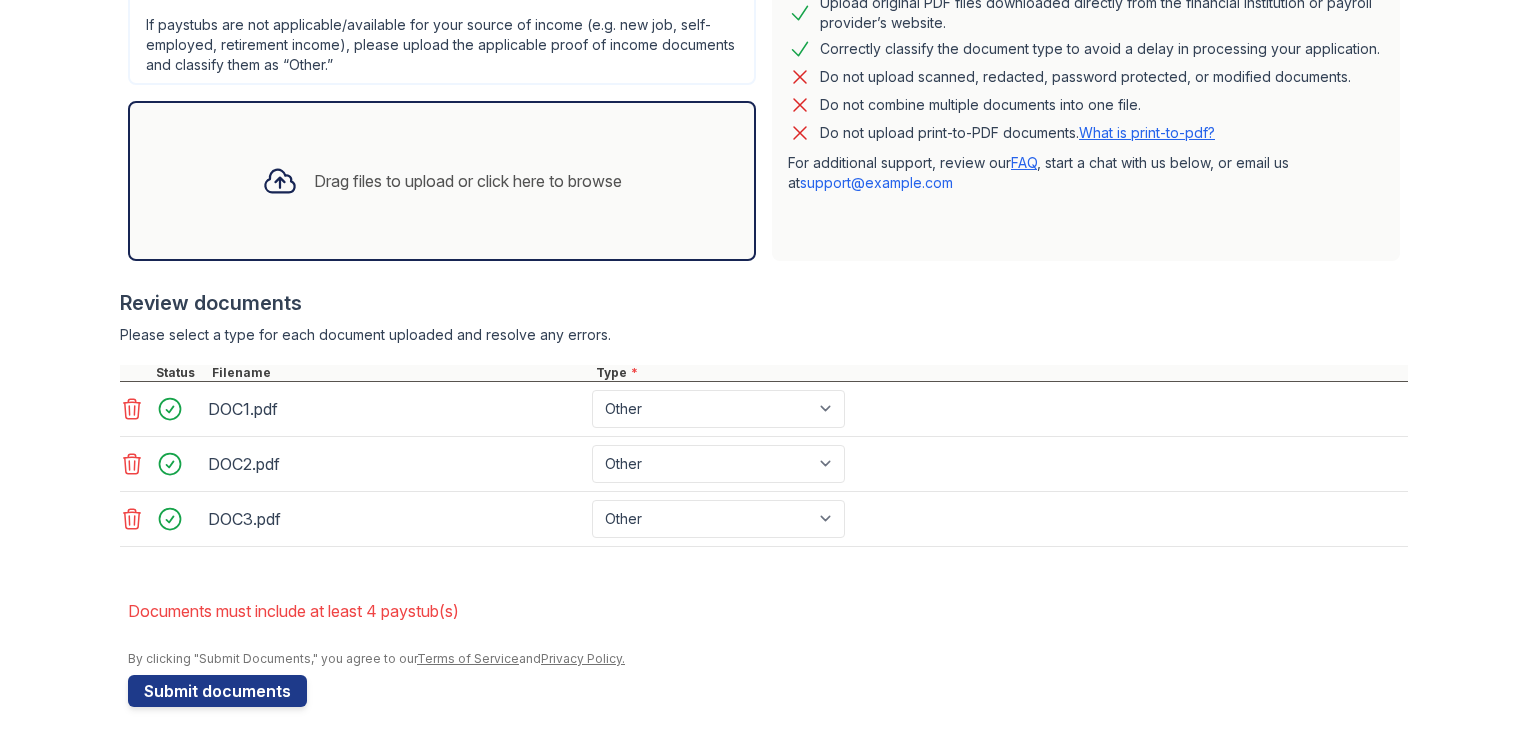 scroll, scrollTop: 564, scrollLeft: 0, axis: vertical 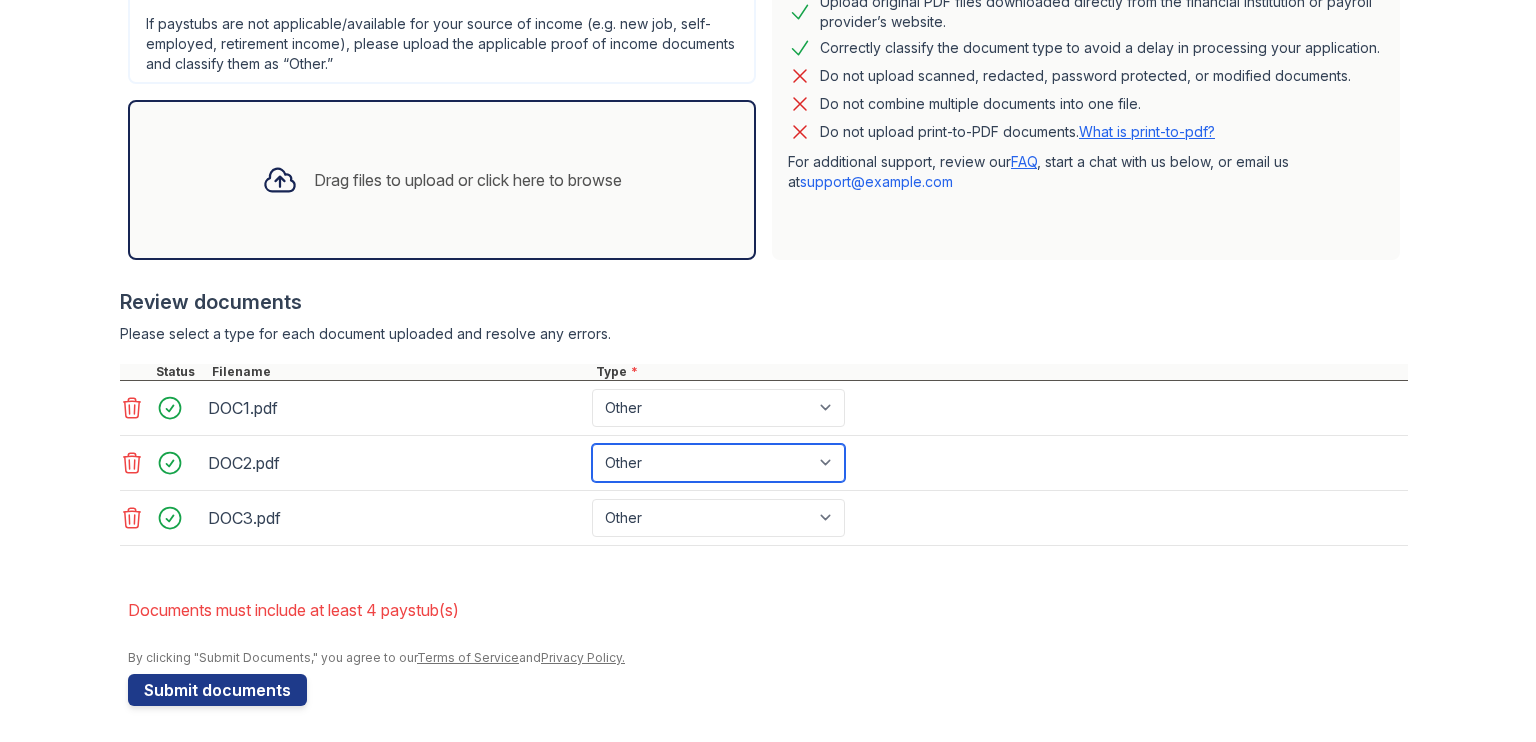 click on "Paystub
Bank Statement
Offer Letter
Tax Documents
Benefit Award Letter
Investment Account Statement
Other" at bounding box center [718, 463] 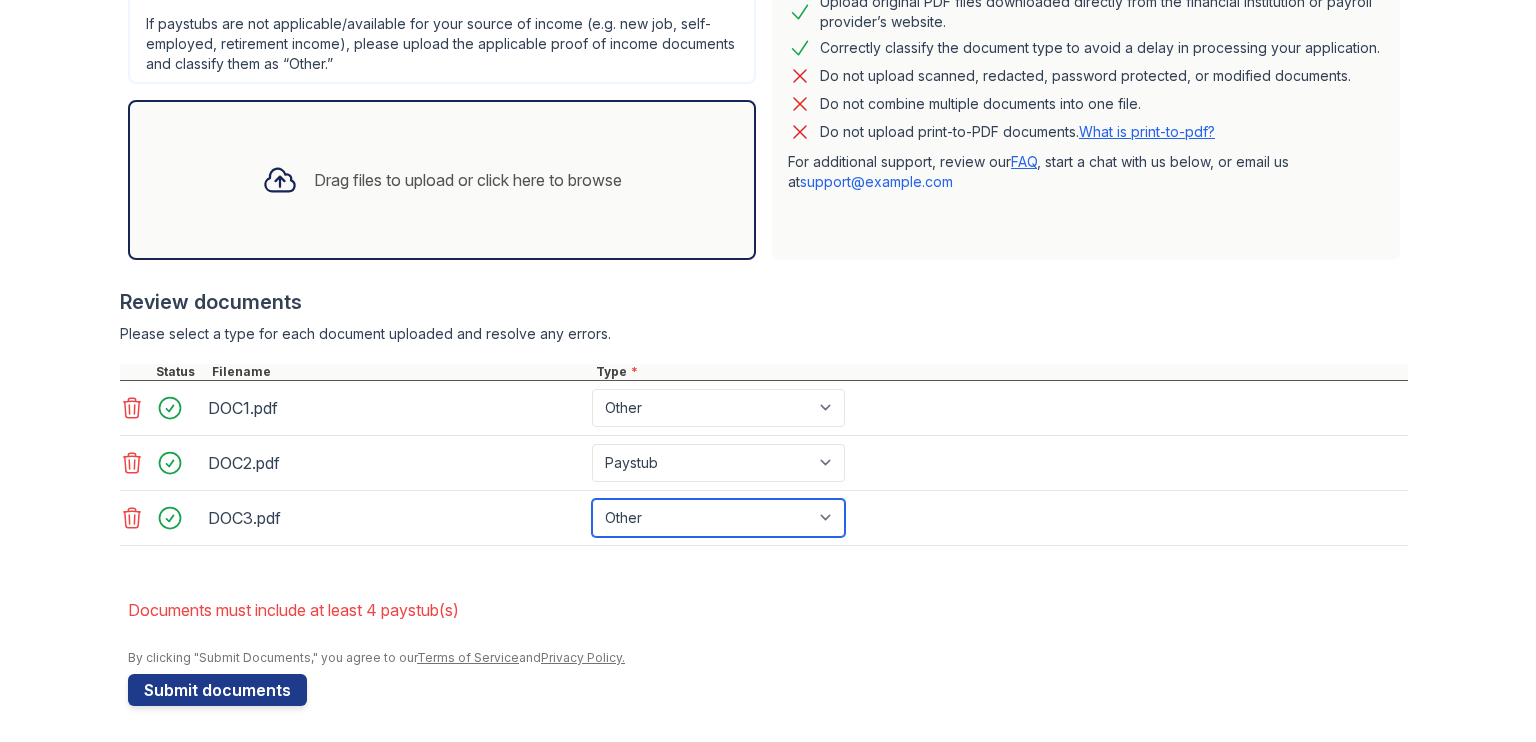click on "Paystub
Bank Statement
Offer Letter
Tax Documents
Benefit Award Letter
Investment Account Statement
Other" at bounding box center [718, 518] 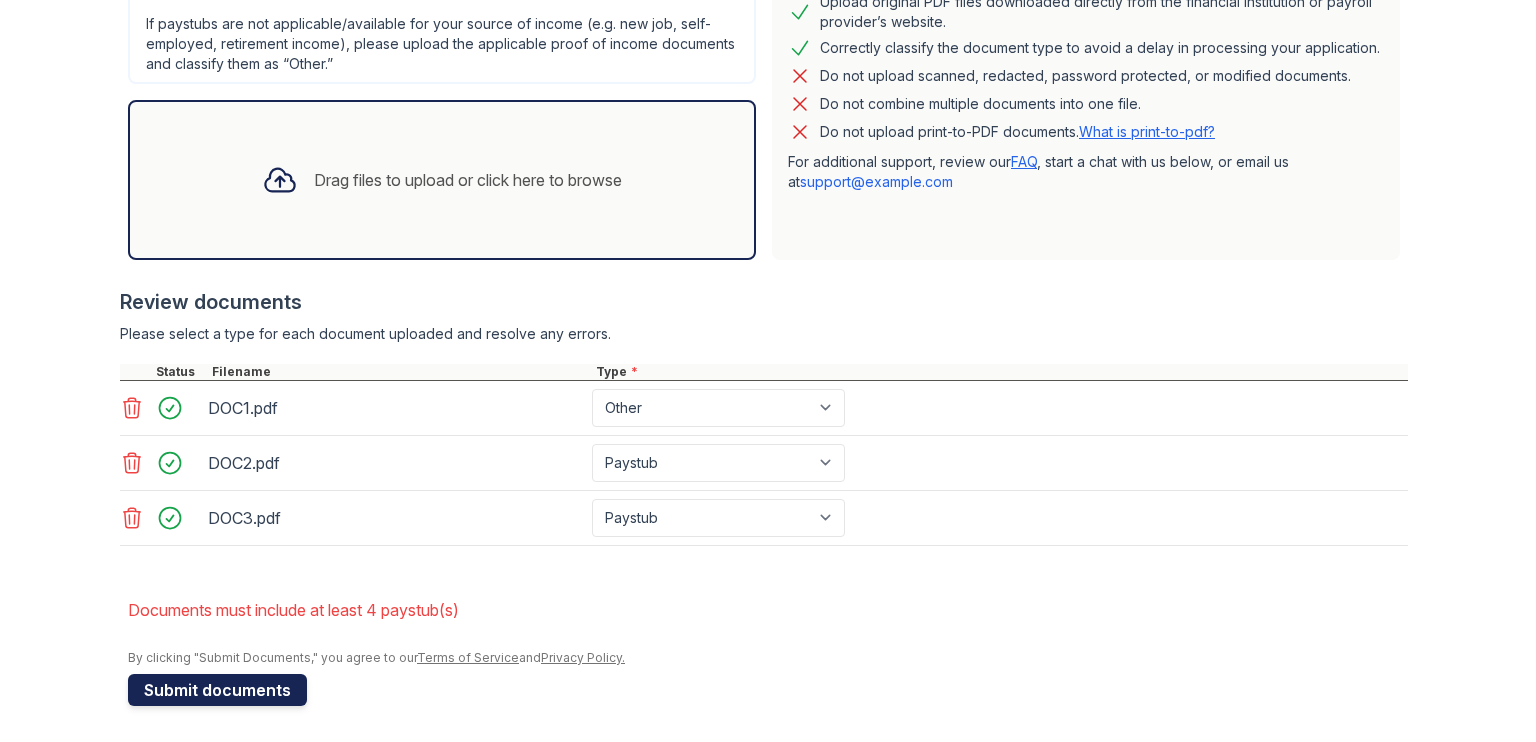 click on "Submit documents" at bounding box center (217, 690) 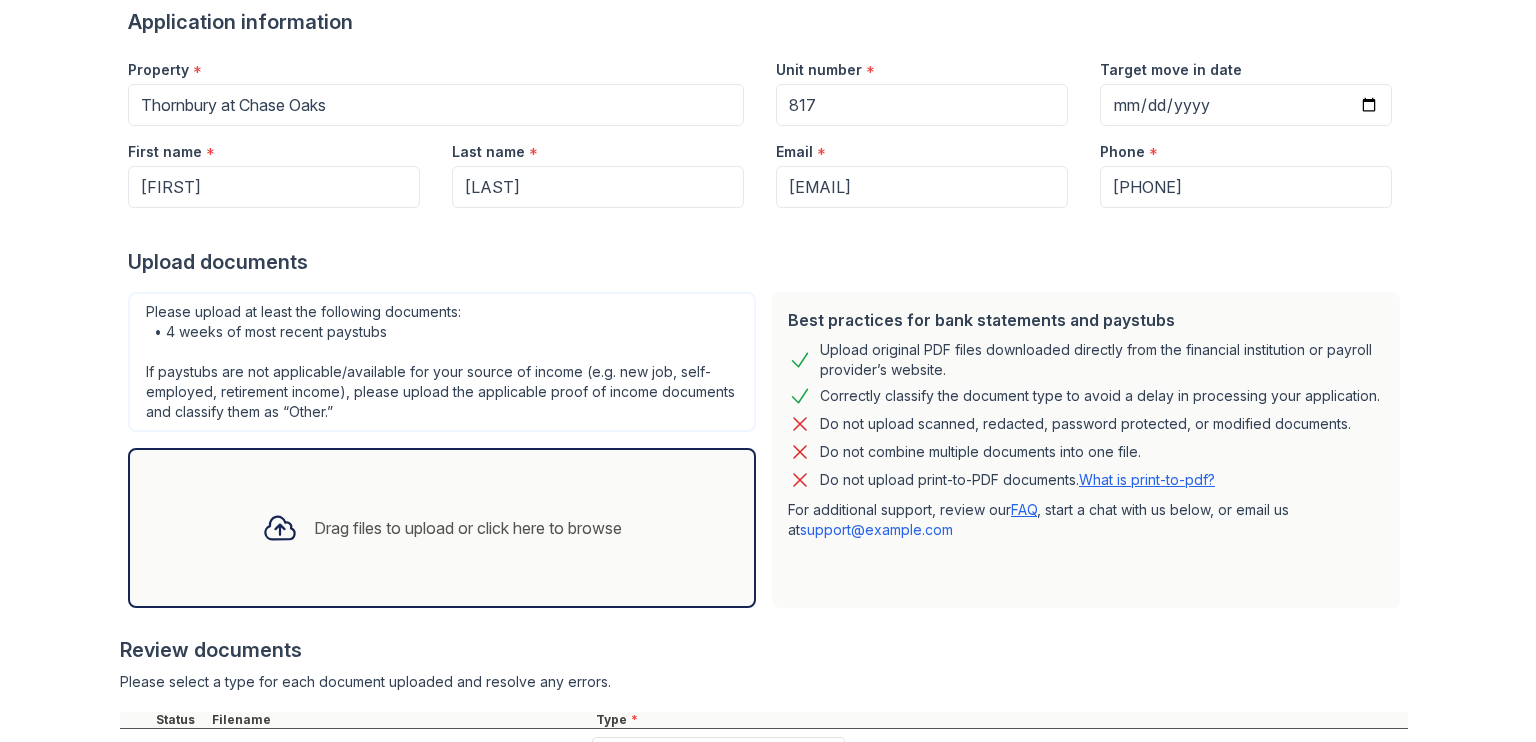 scroll, scrollTop: 0, scrollLeft: 0, axis: both 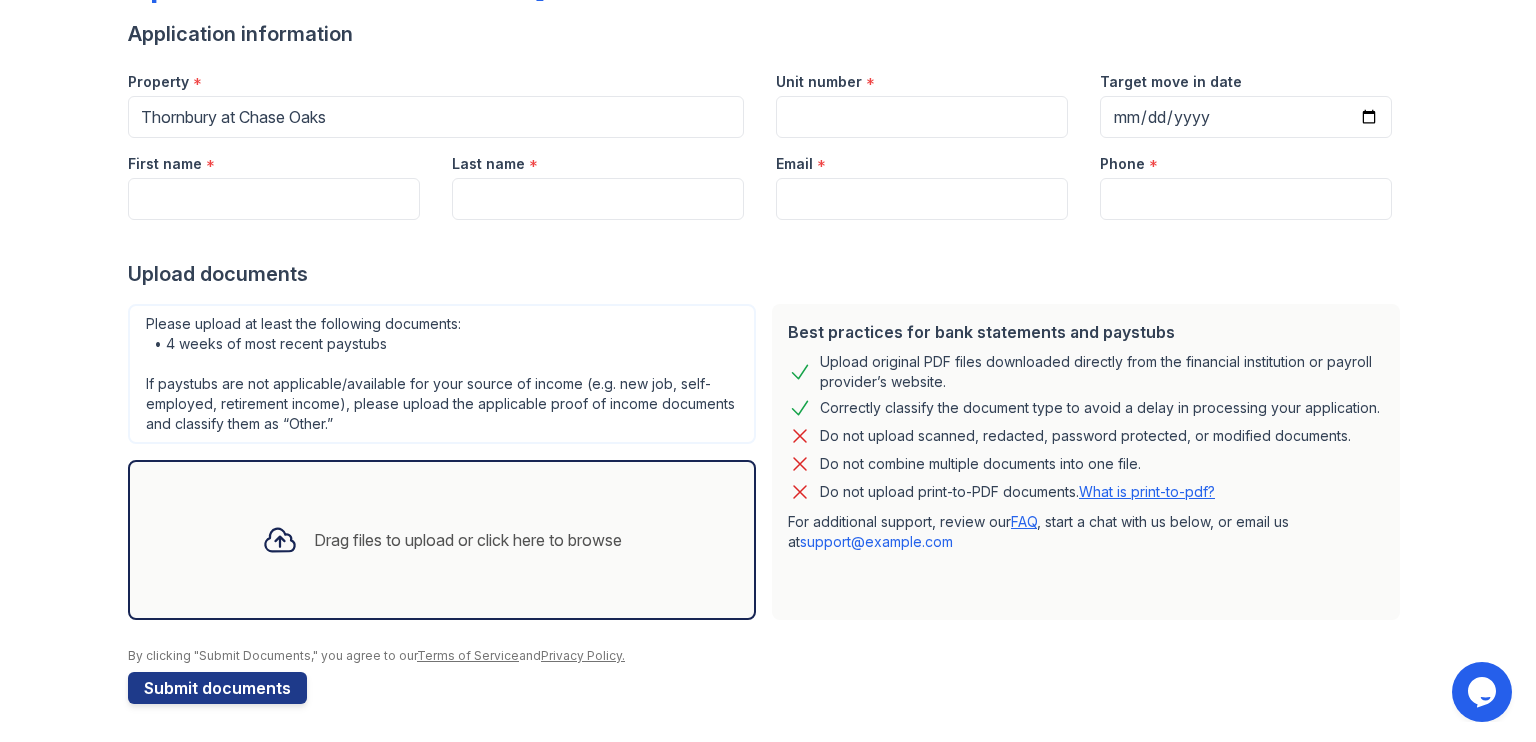 click on "Upload original PDF files downloaded directly from the financial institution or payroll provider’s website." at bounding box center (1102, 372) 